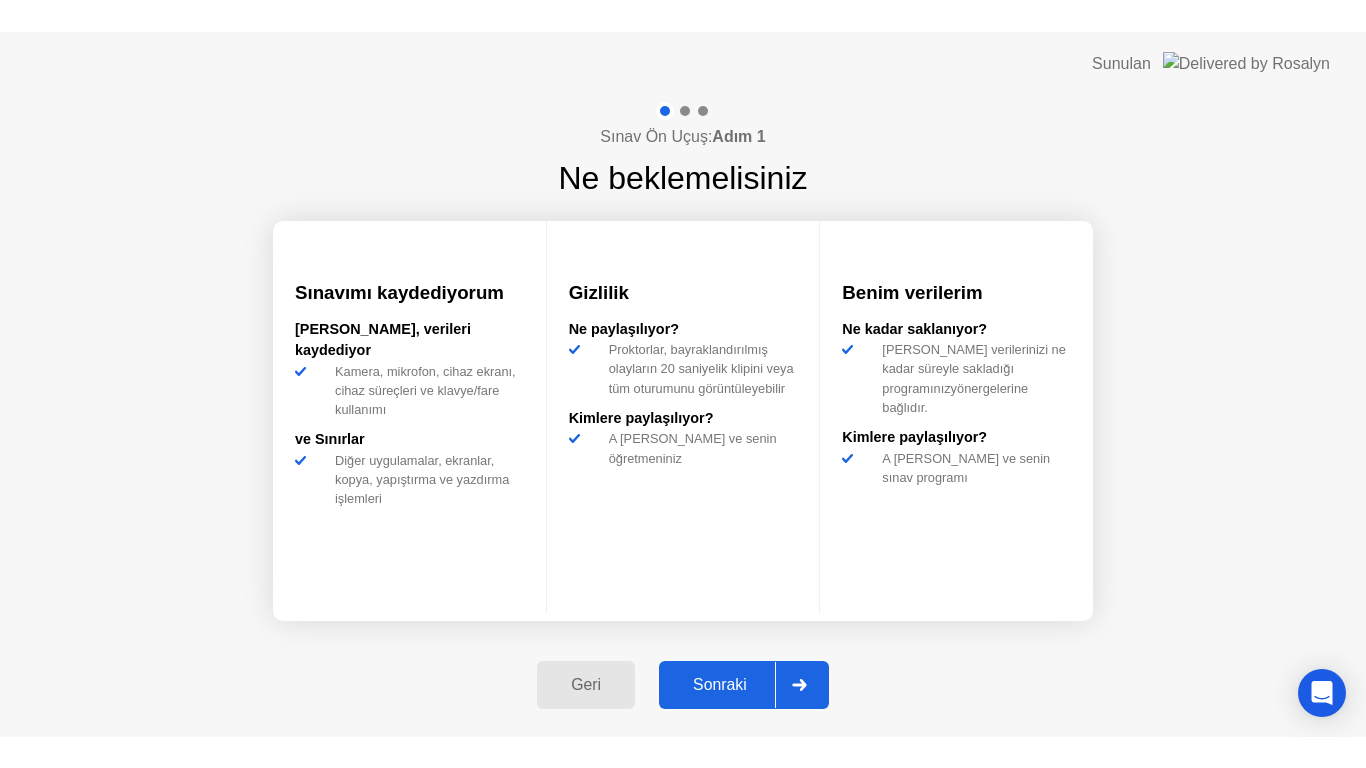 scroll, scrollTop: 0, scrollLeft: 0, axis: both 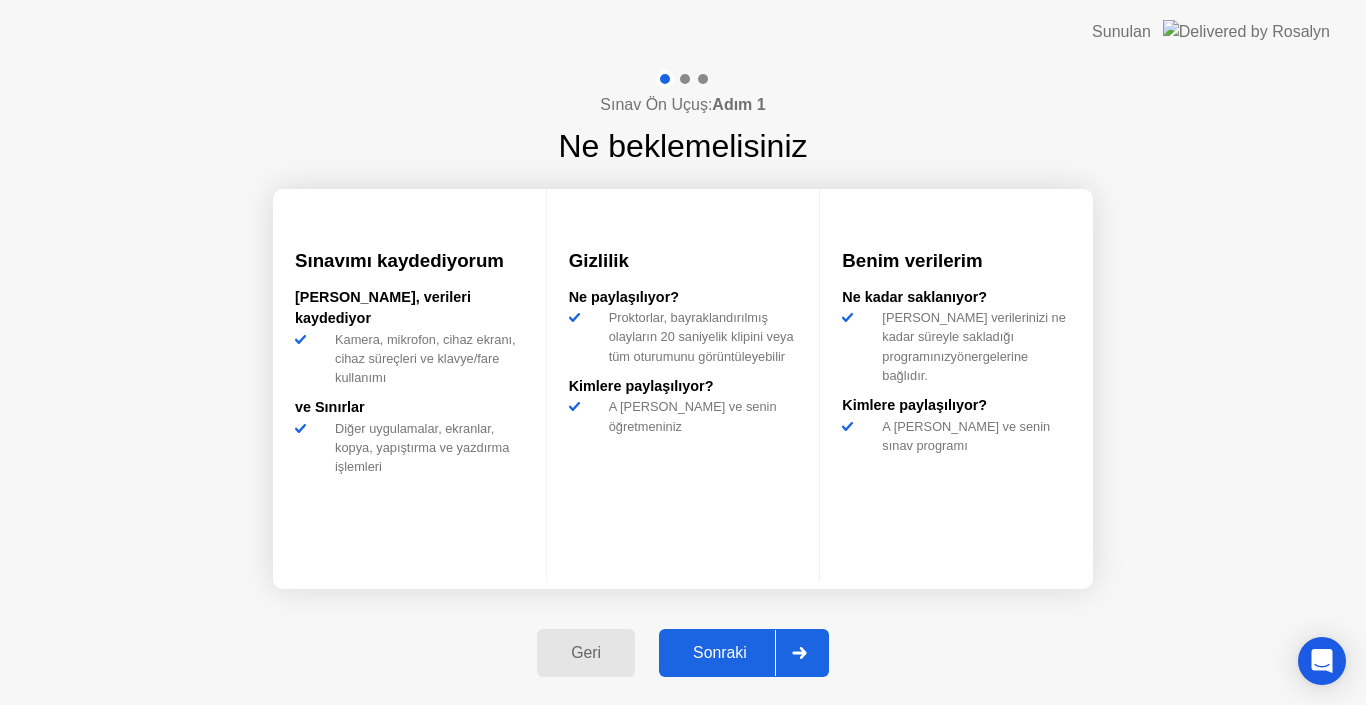 click on "Sonraki" 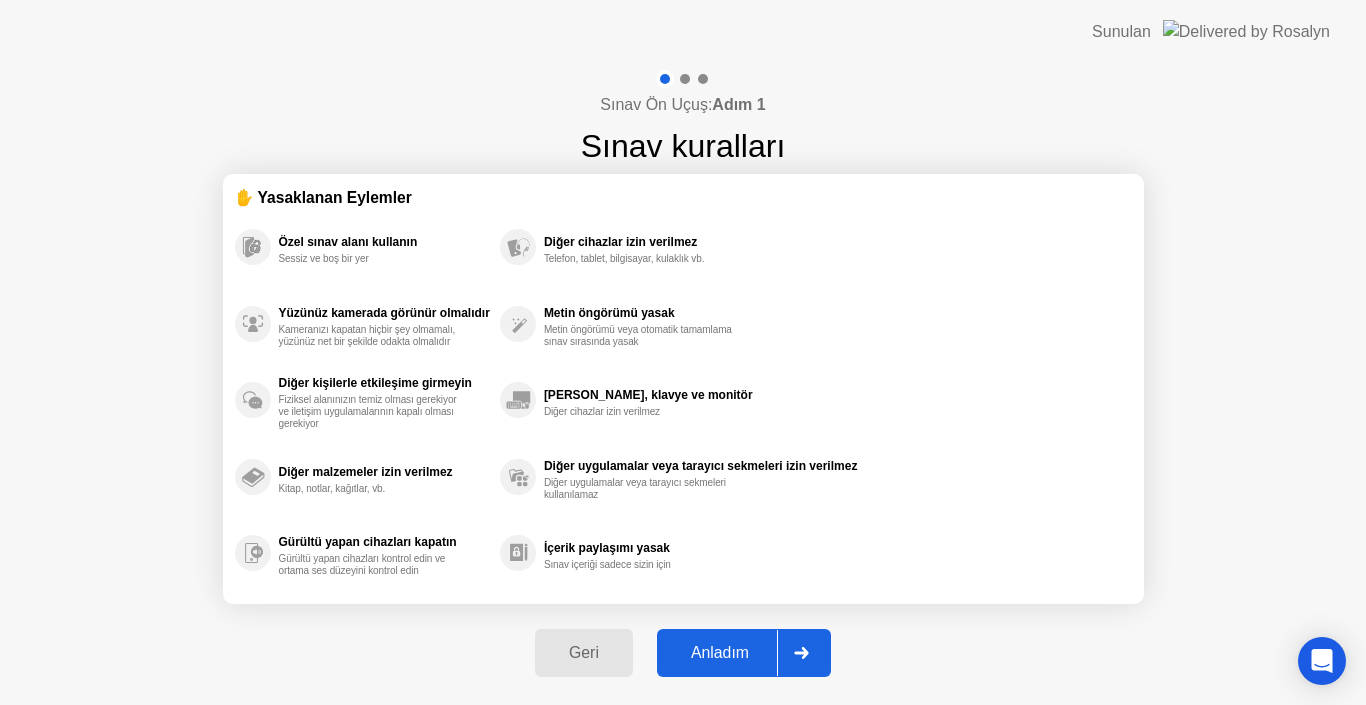 click on "Anladım" 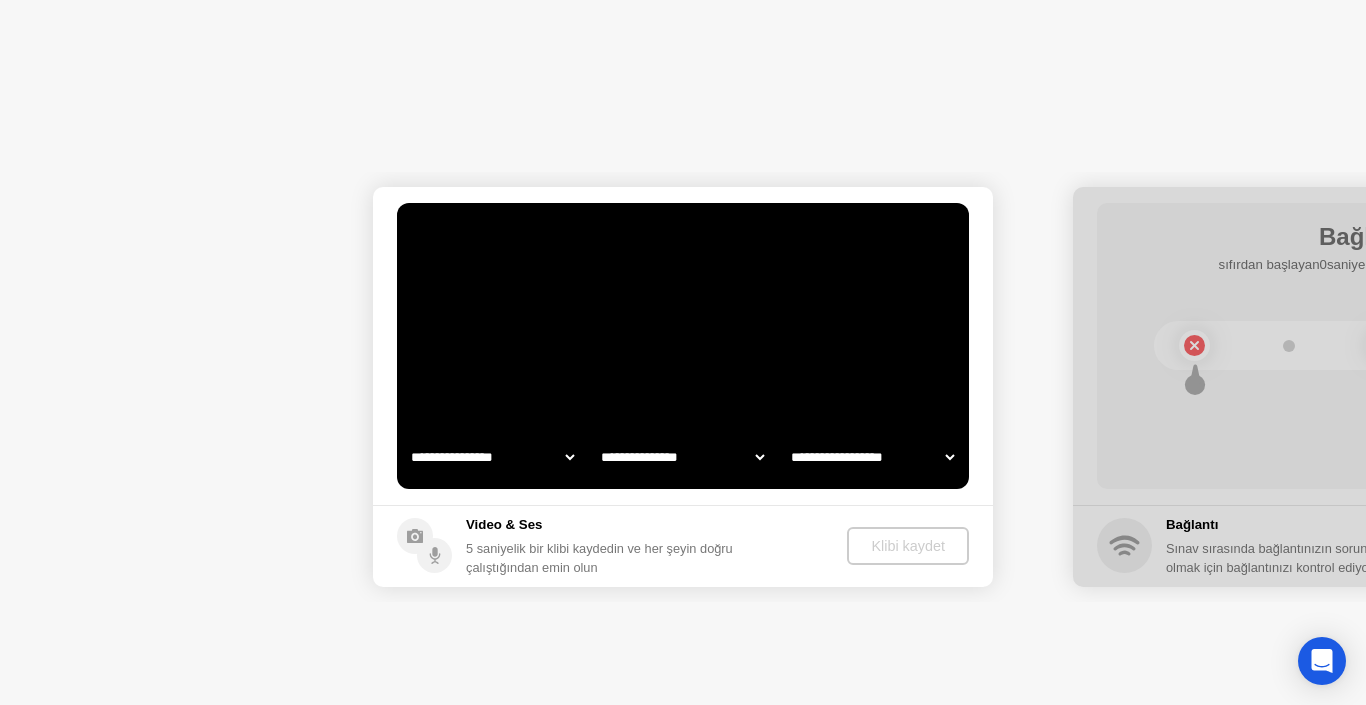 select on "**********" 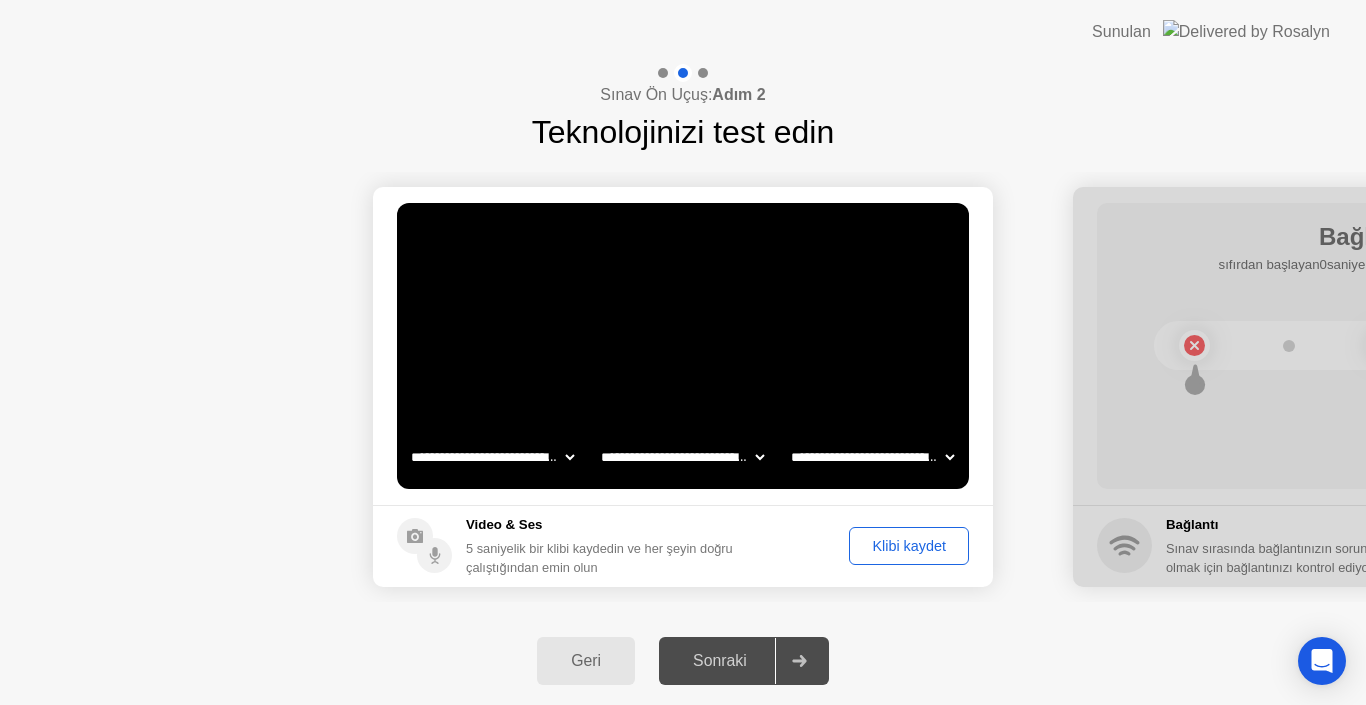 click on "Video & Ses 5 saniyelik bir klibi kaydedin ve her şeyin doğru çalıştığından emin olun Klibi kaydet" 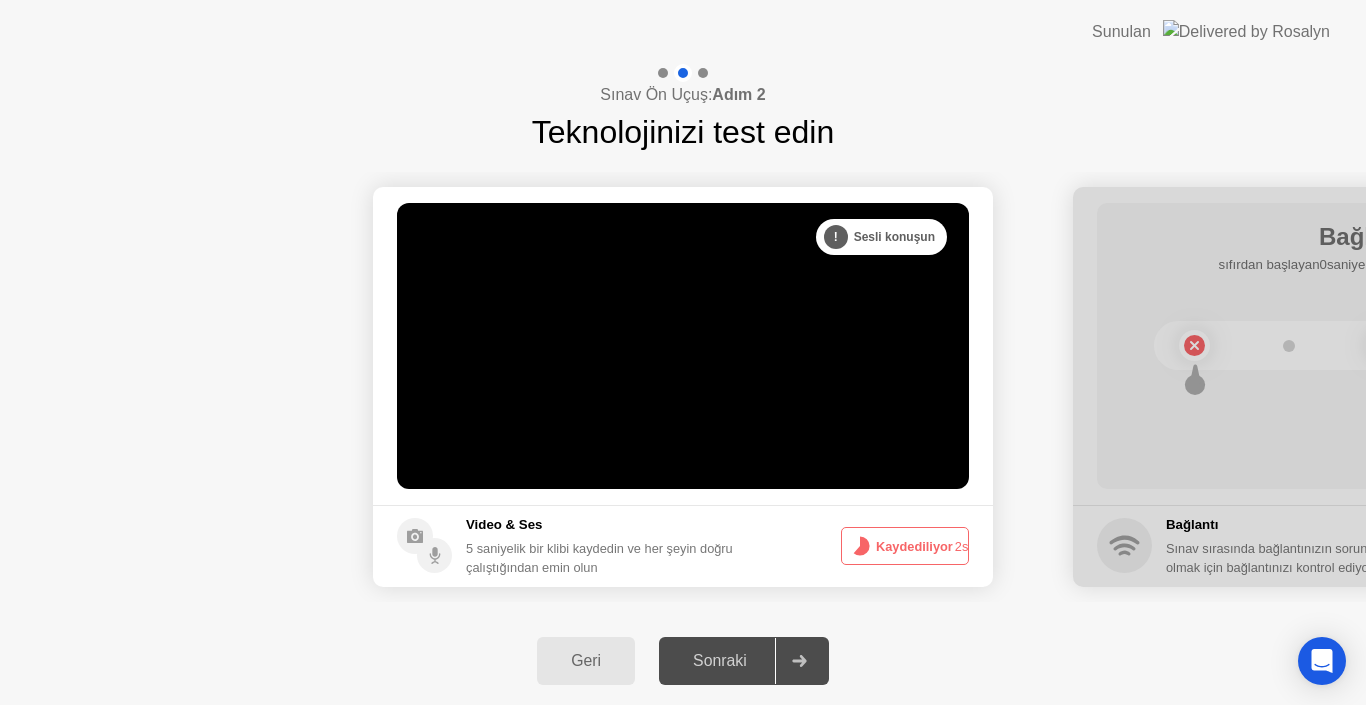 click on "Sonraki" 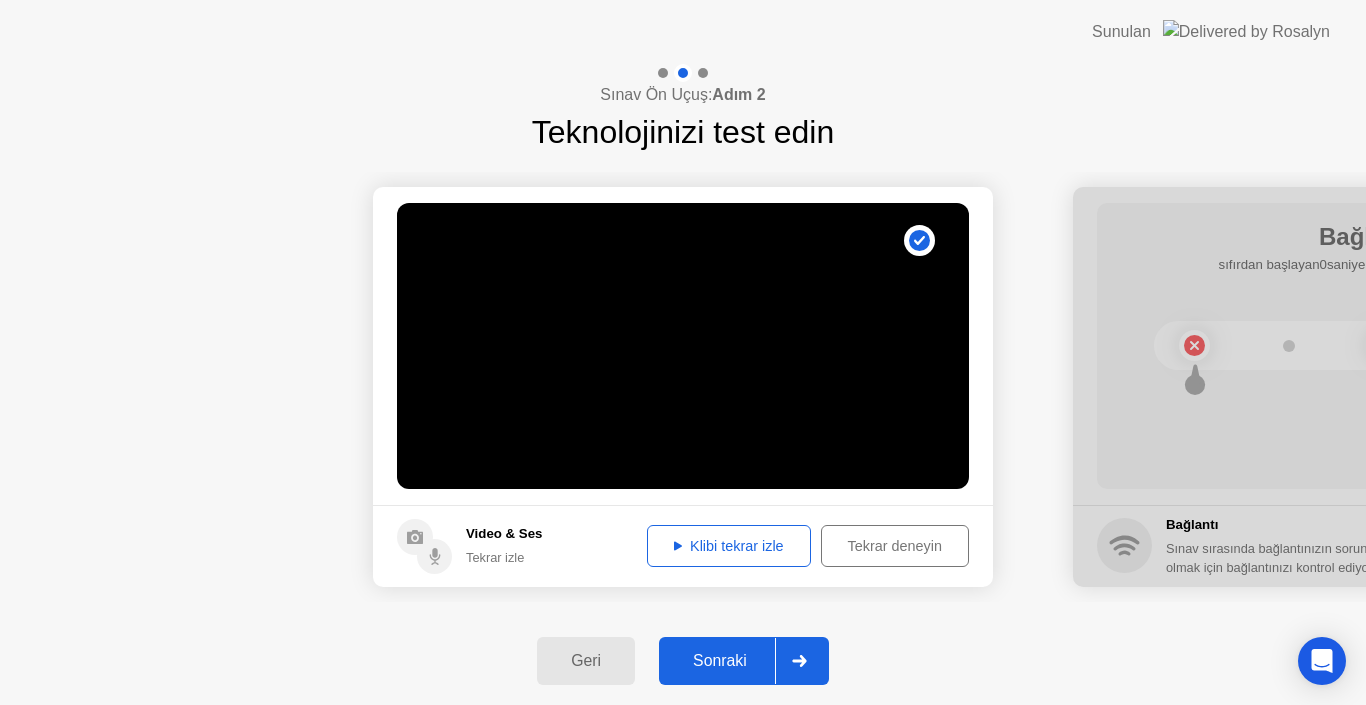 click on "Sonraki" 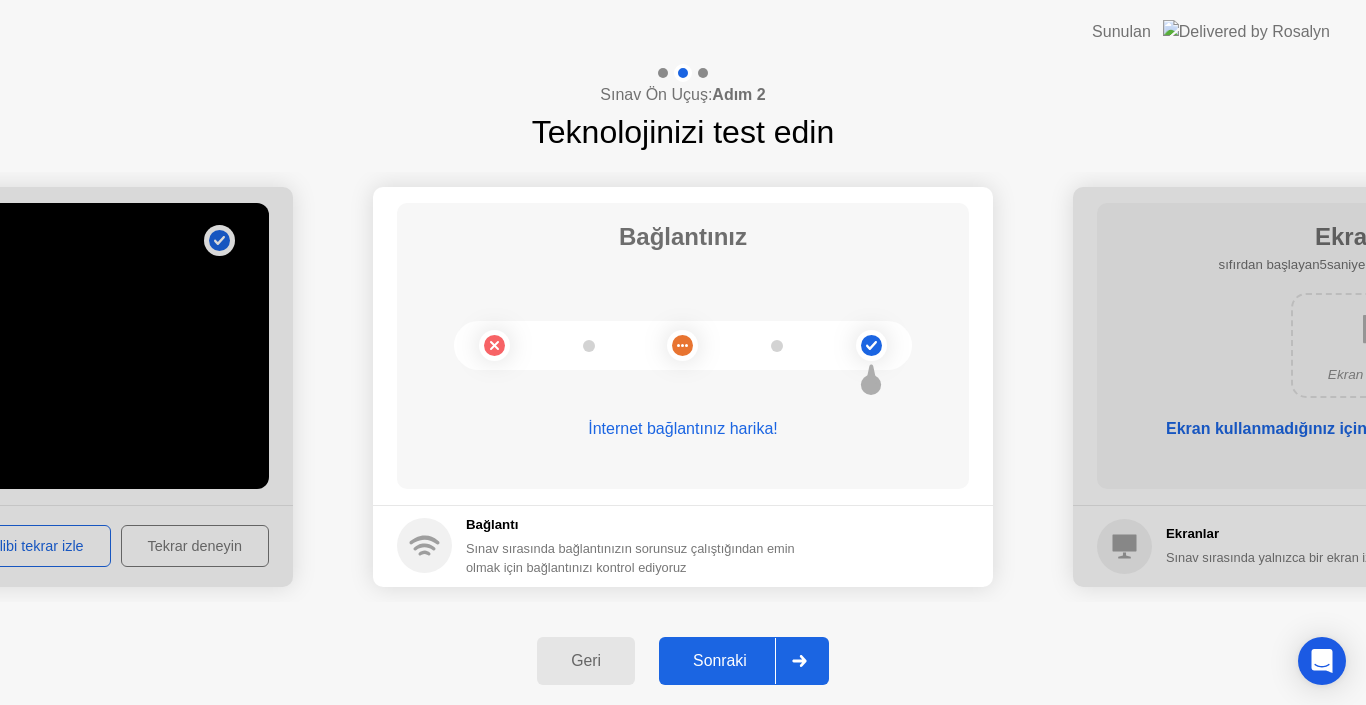 click on "Sonraki" 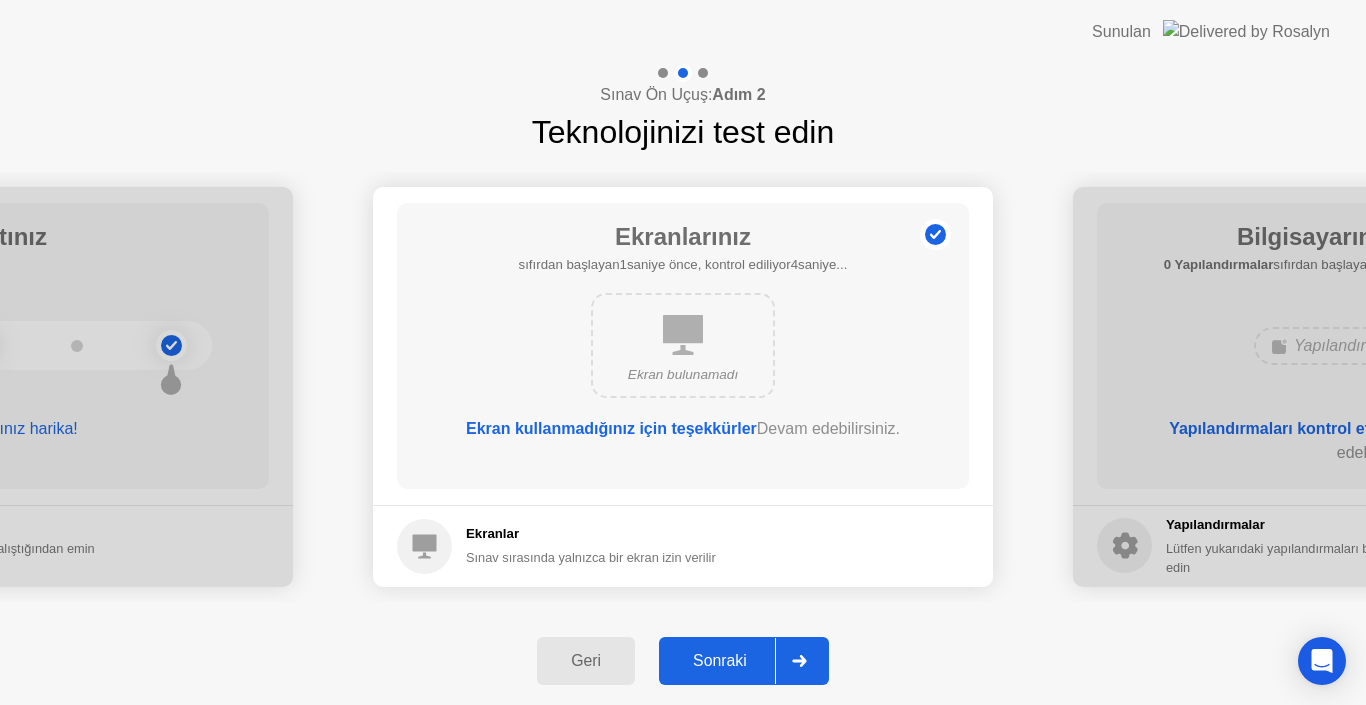 click on "Sonraki" 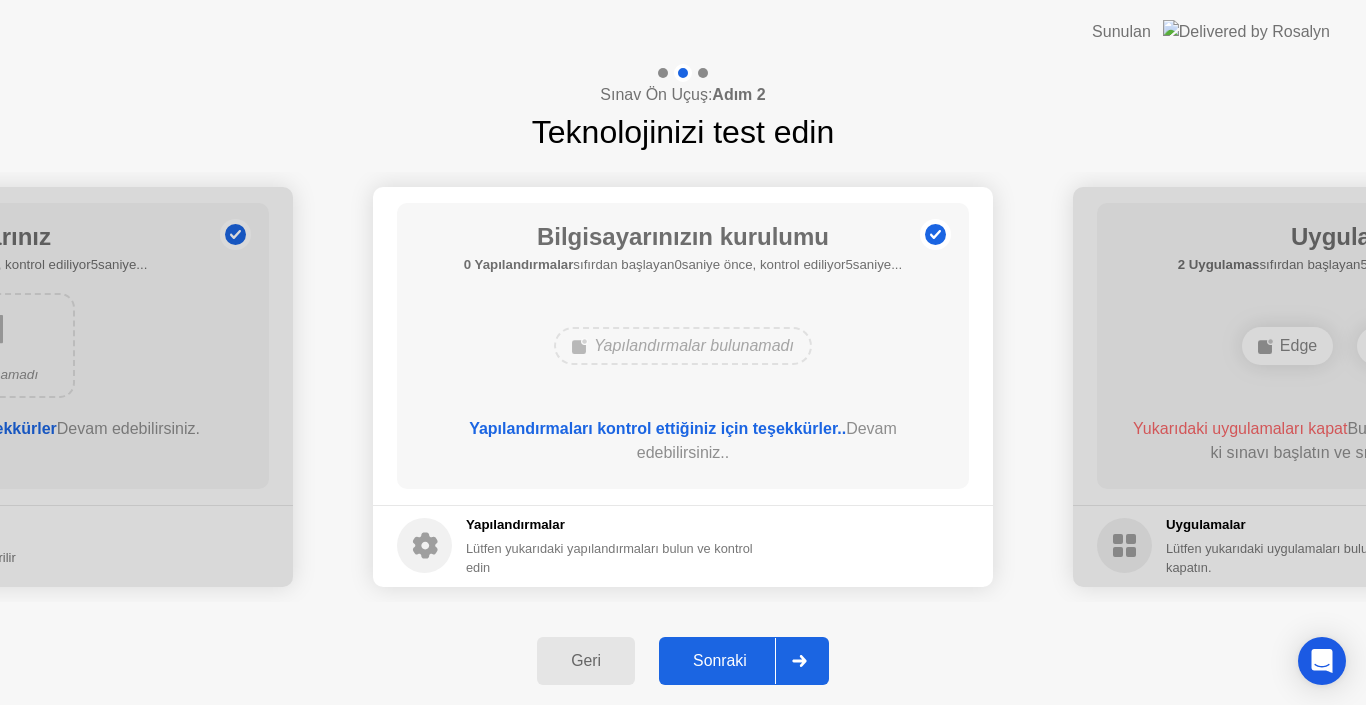 click on "Sonraki" 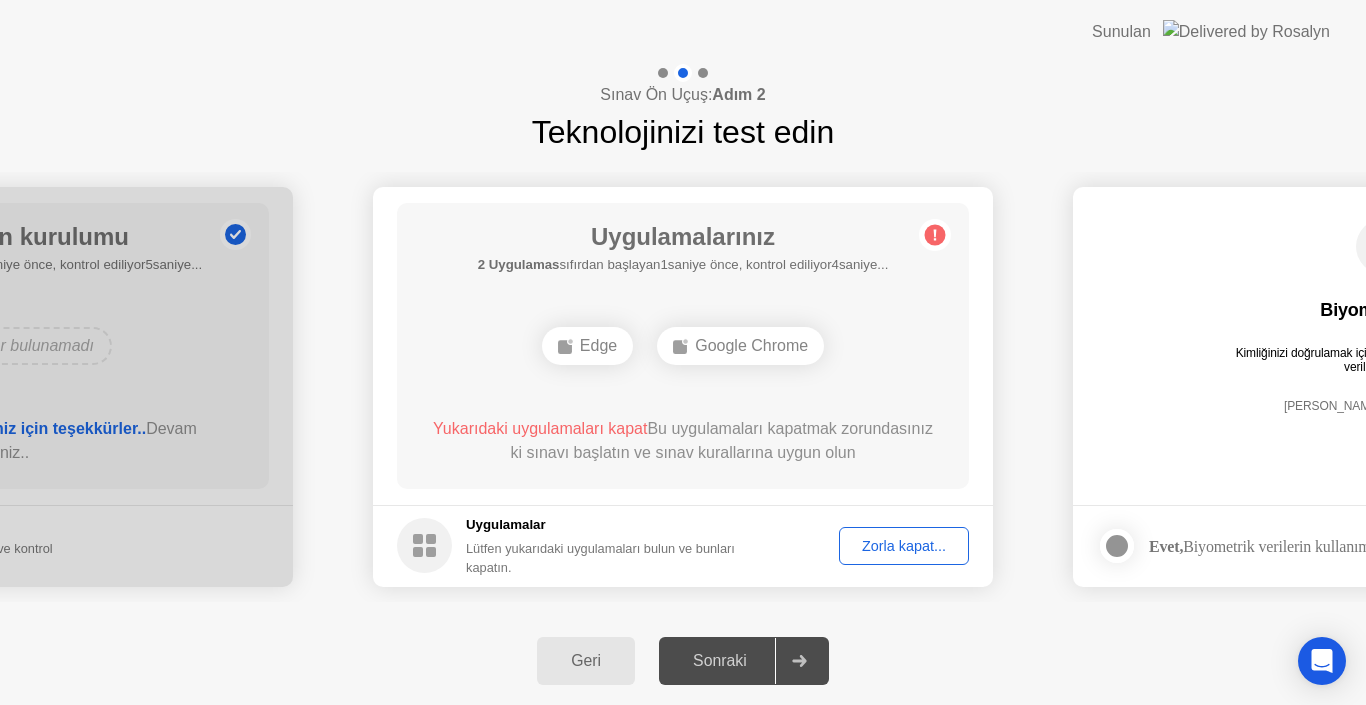 click on "Uygulamalar Lütfen yukarıdaki uygulamaları bulun ve bunları kapatın. Zorla kapat..." 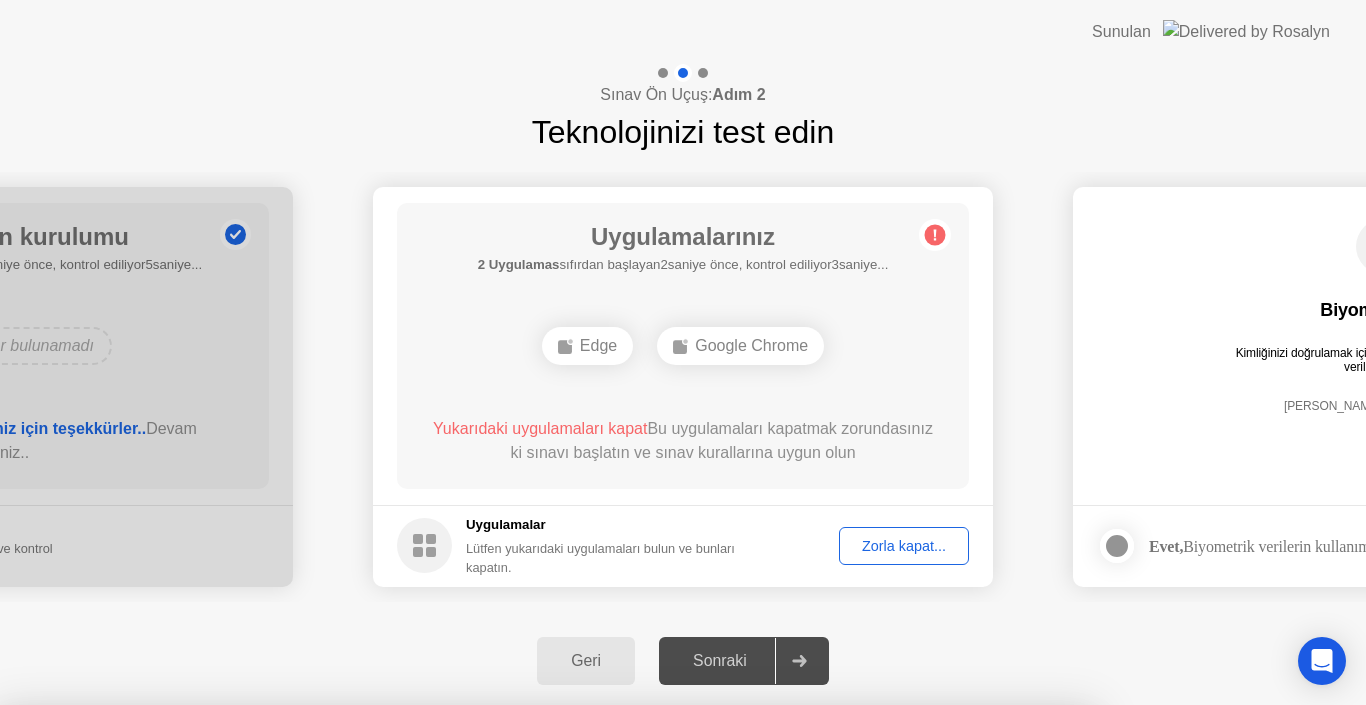 click on "[PERSON_NAME]" at bounding box center [604, 981] 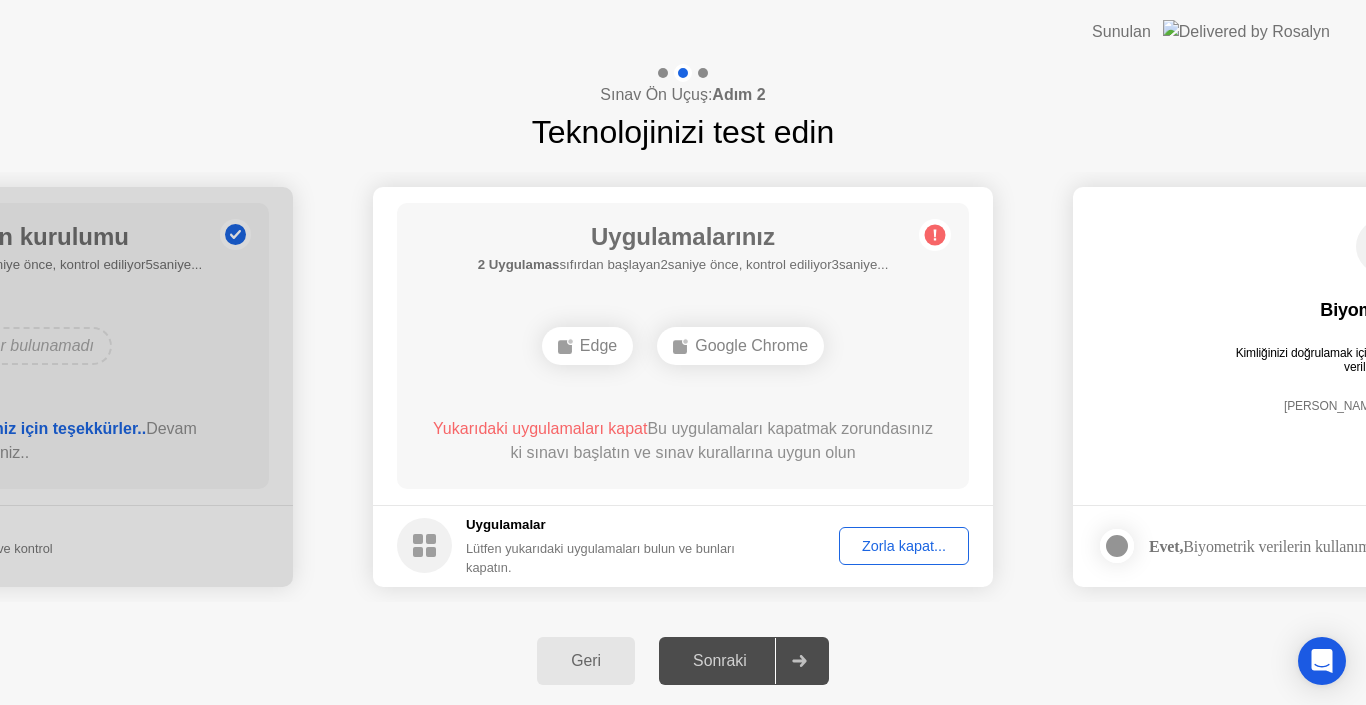 click on "Zorla kapat..." 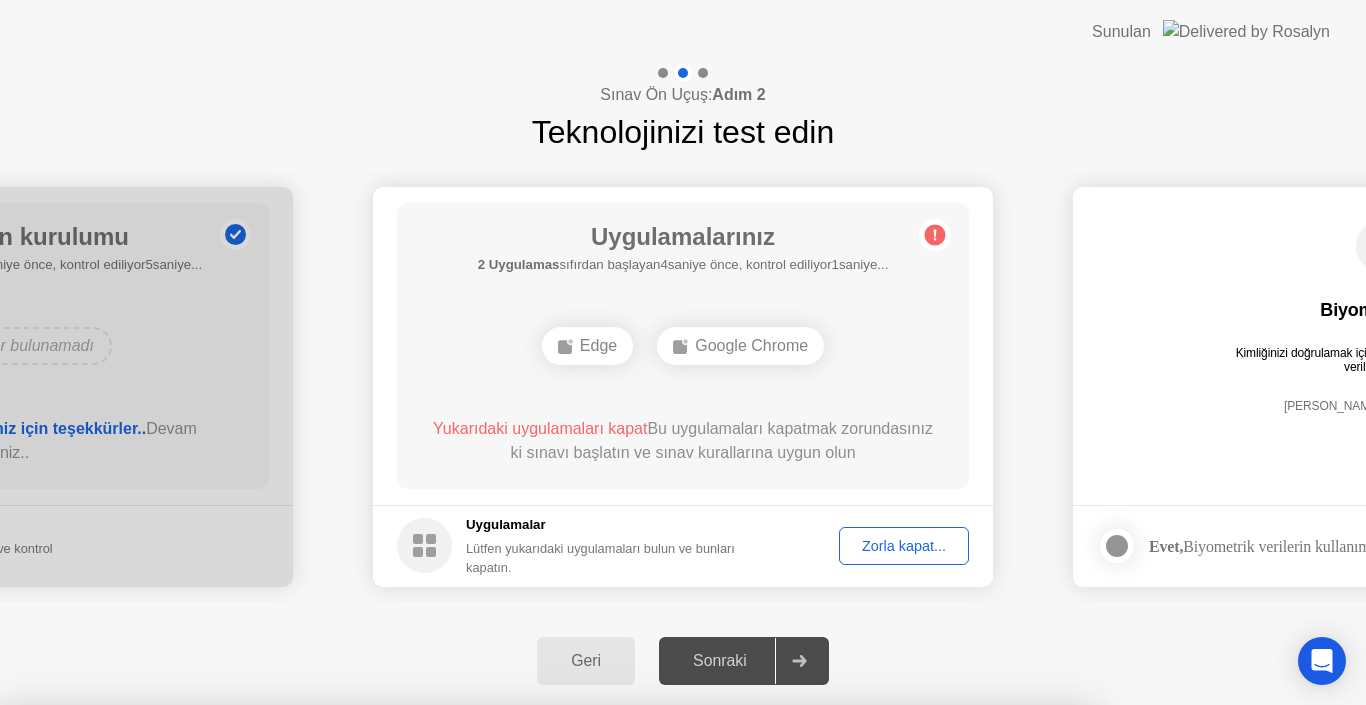 click on "[PERSON_NAME]" at bounding box center [604, 981] 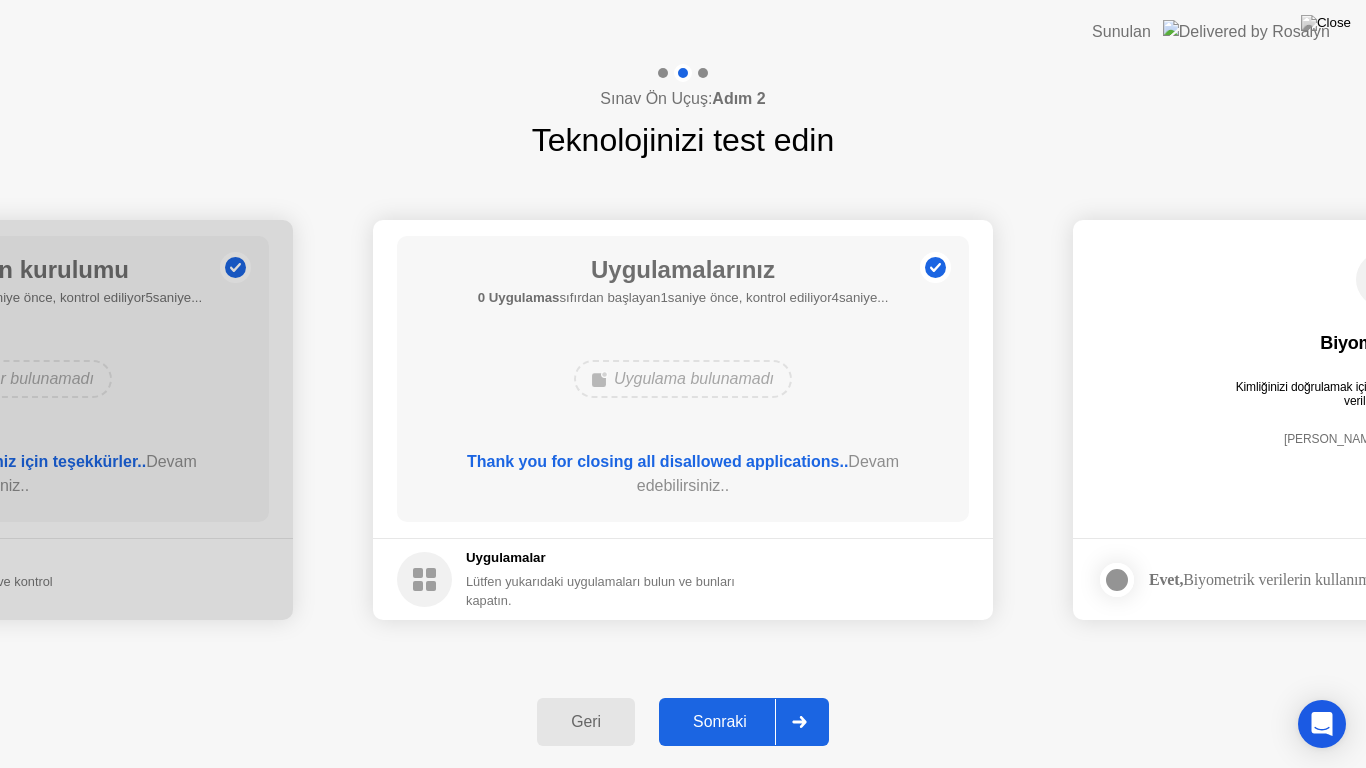 click on "Sonraki" 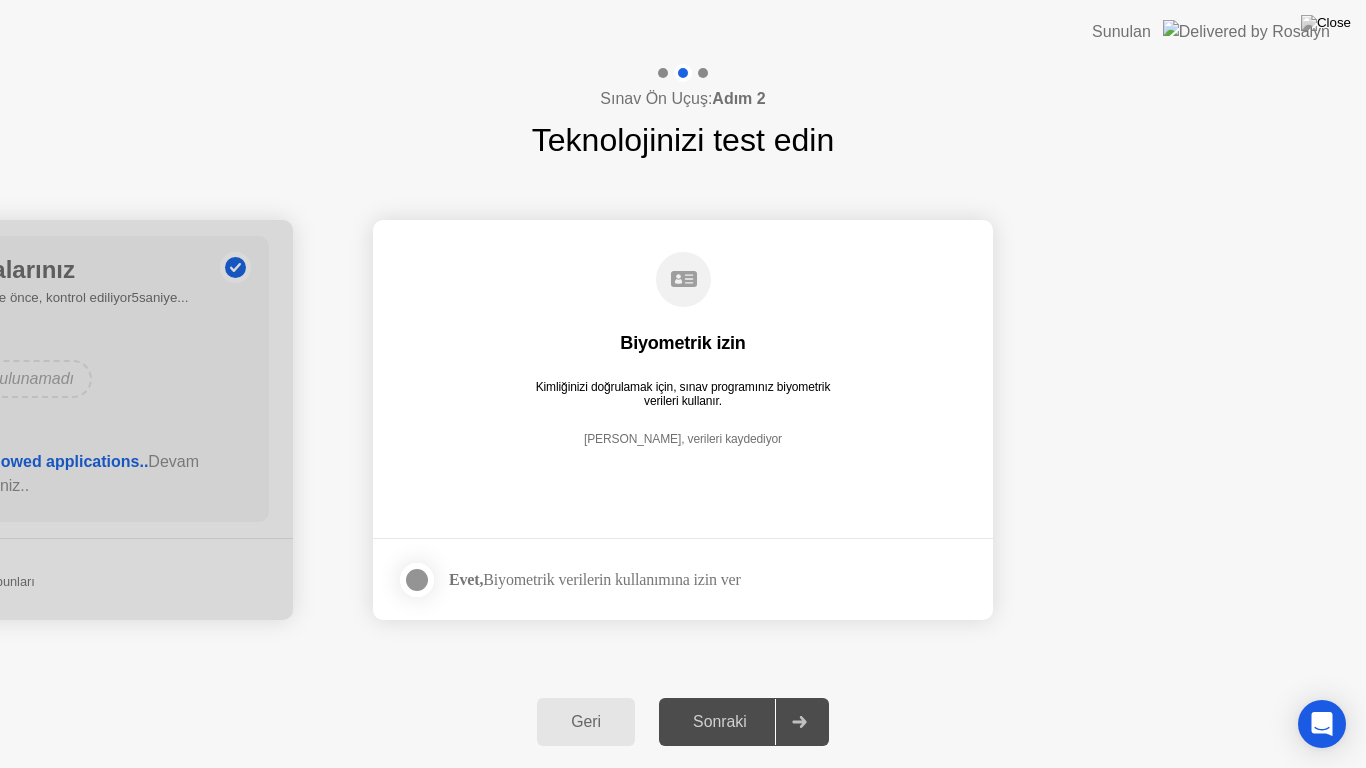 click 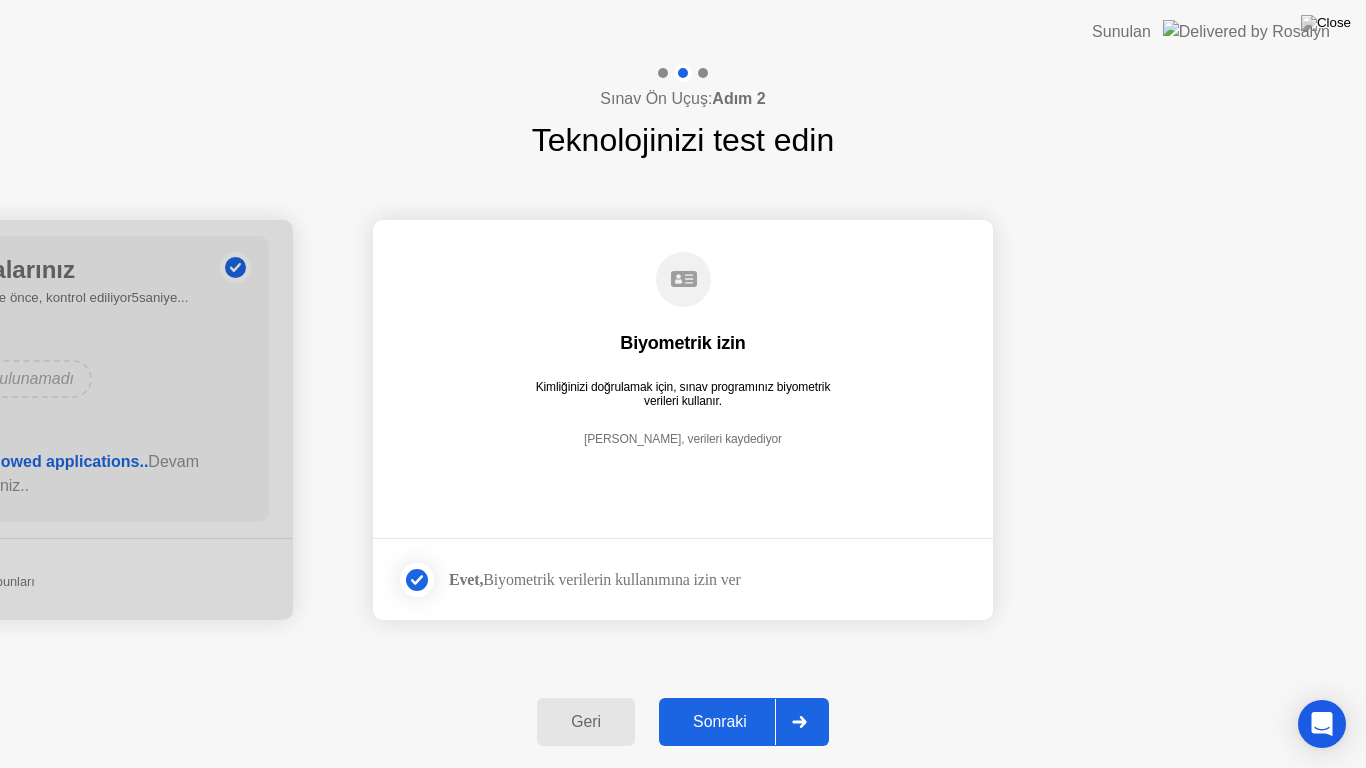 click on "Sonraki" 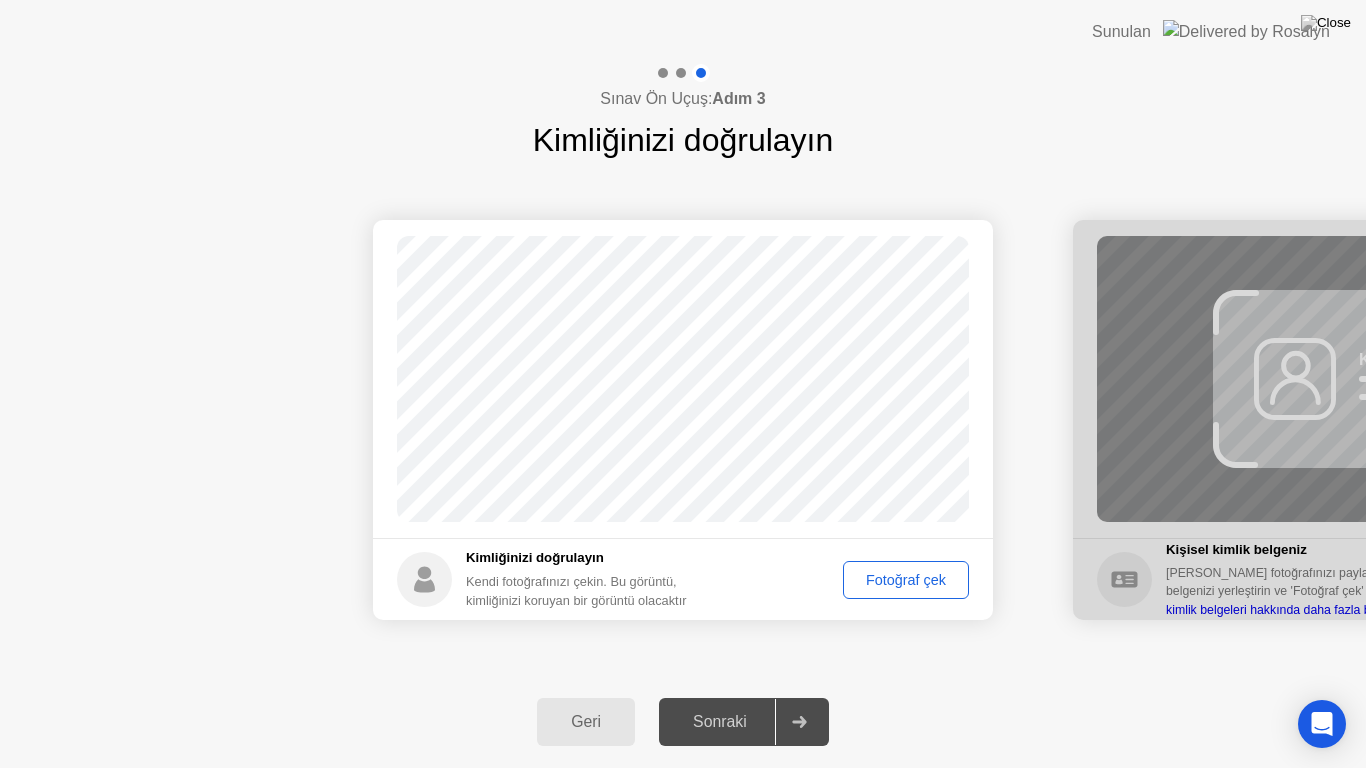 click on "Kimliğinizi doğrulayın Kendi fotoğrafınızı çekin. Bu görüntü, kimliğinizi koruyan bir görüntü olacaktır Fotoğraf çek" 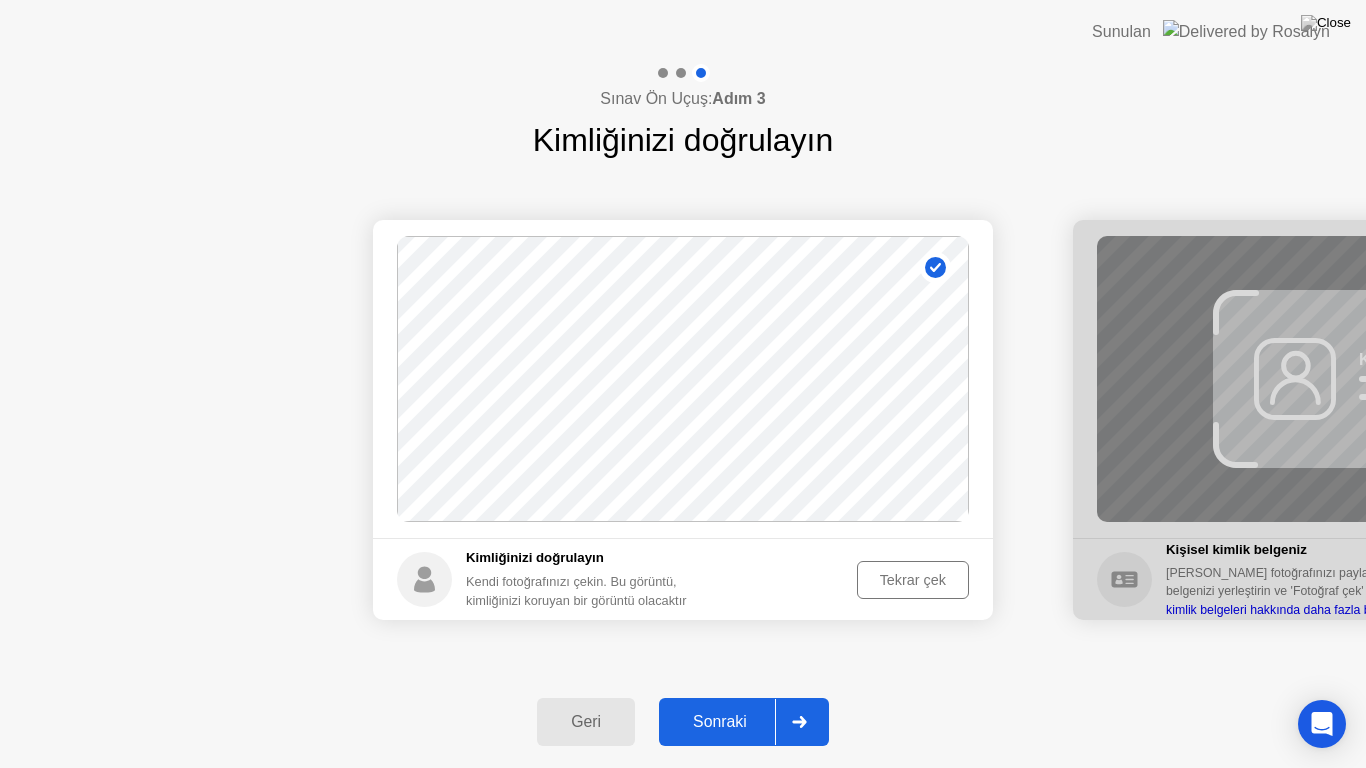 click on "Sonraki" 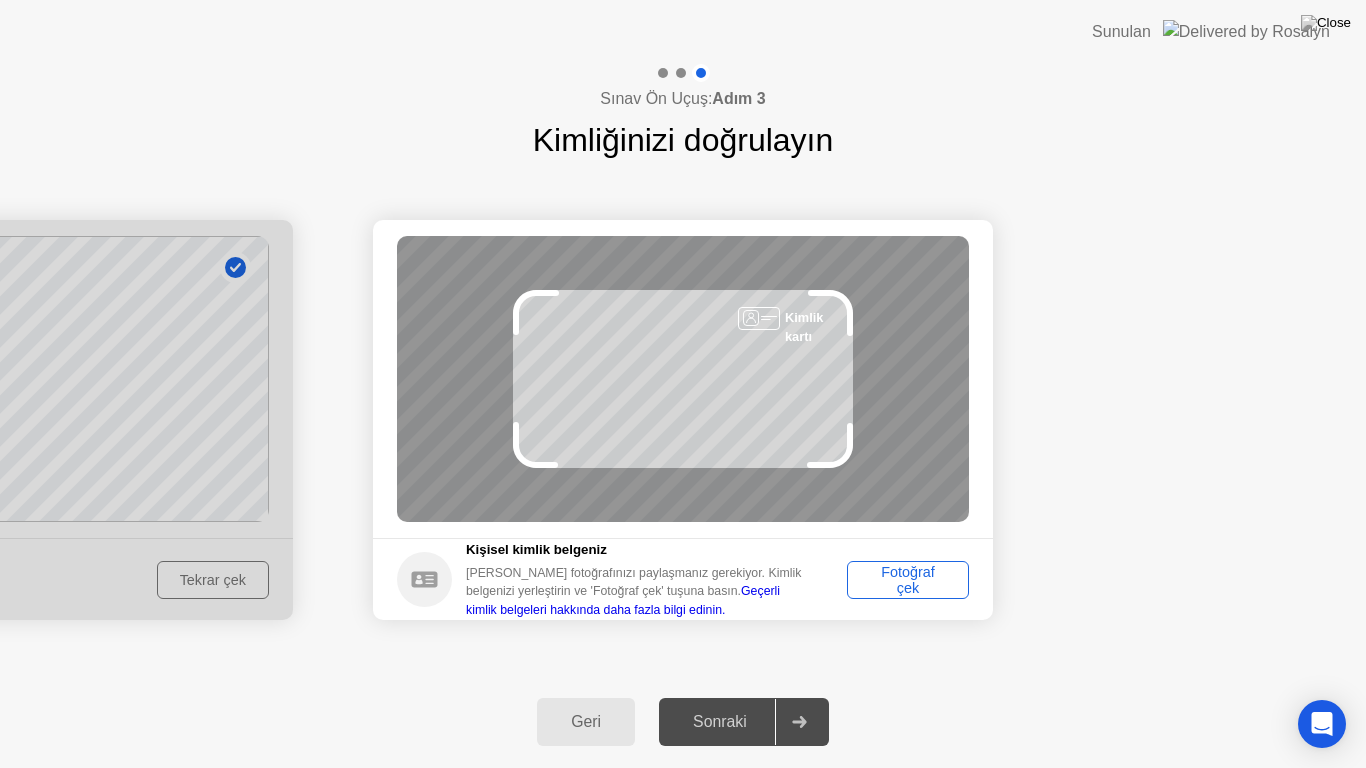 click on "Fotoğraf çek" 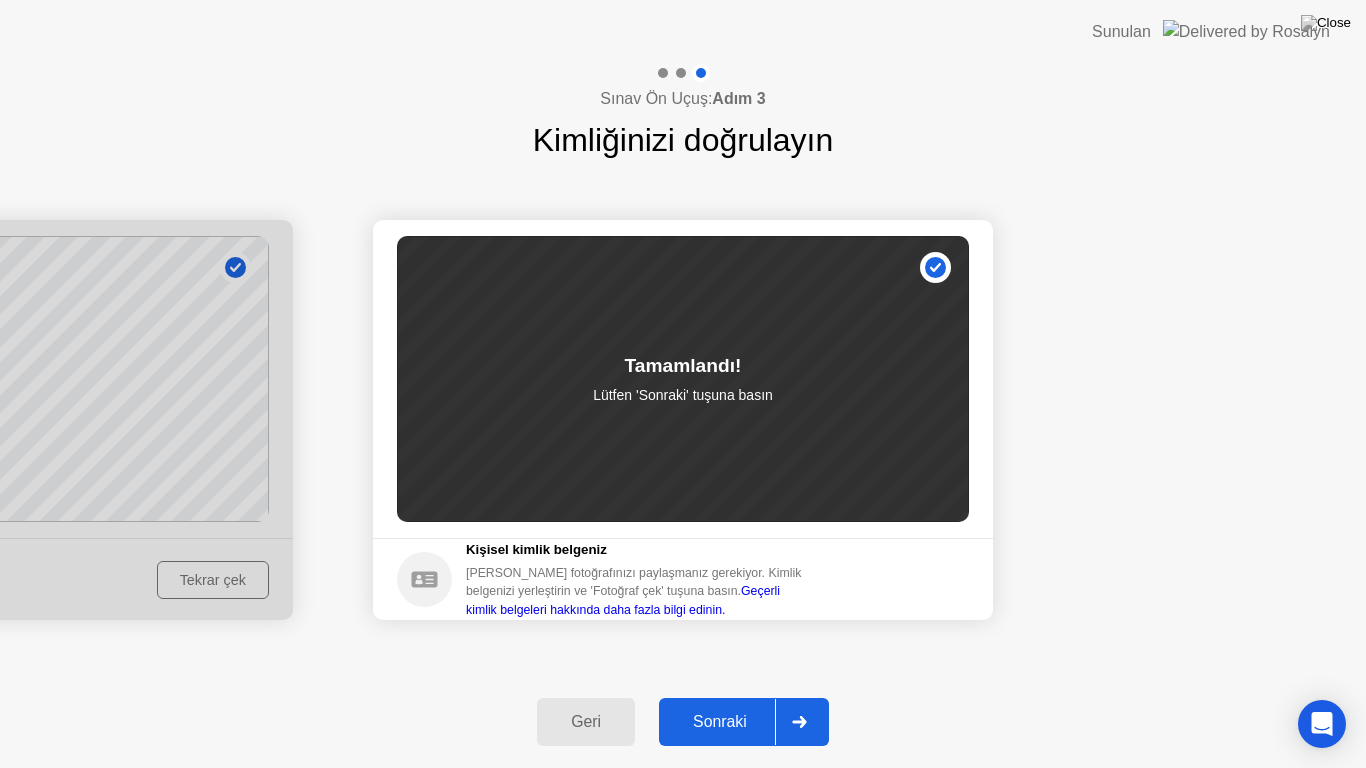 drag, startPoint x: 699, startPoint y: 741, endPoint x: 691, endPoint y: 729, distance: 14.422205 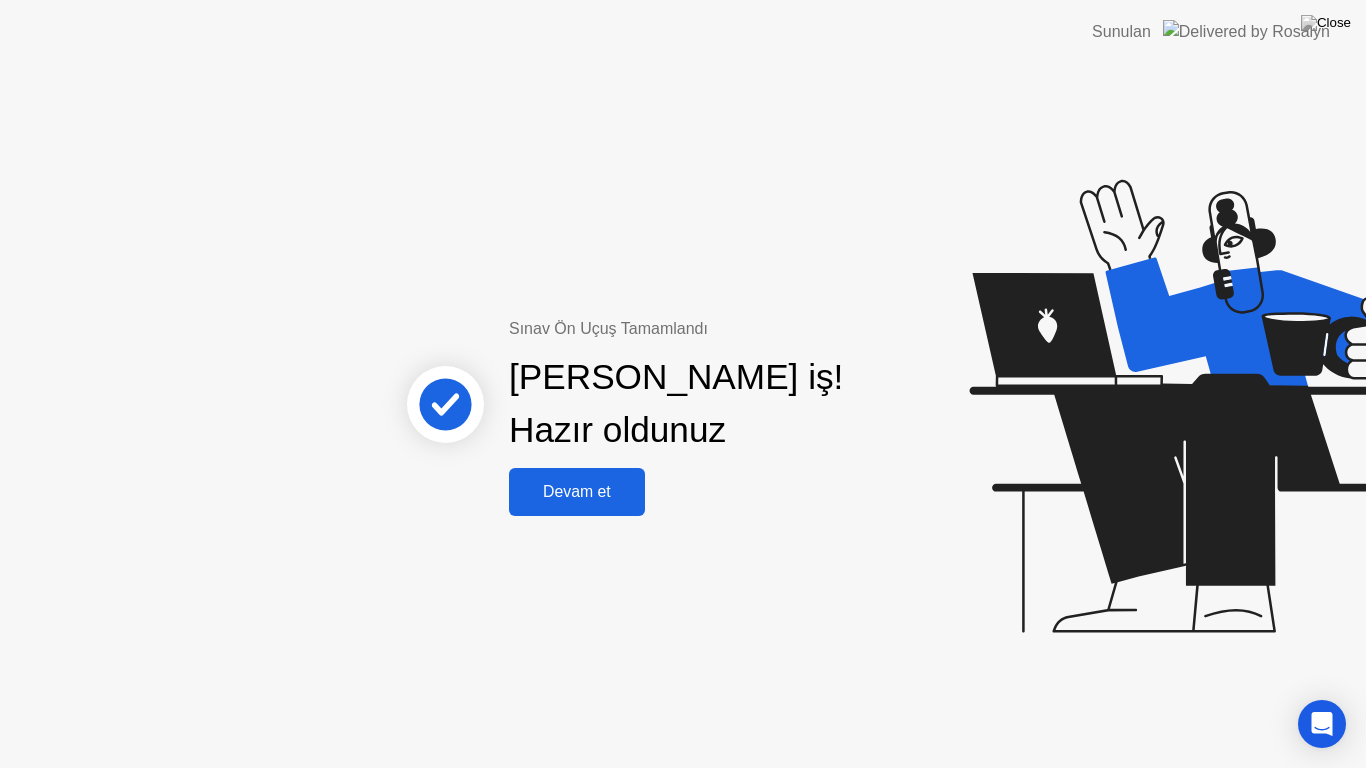 click on "Devam et" 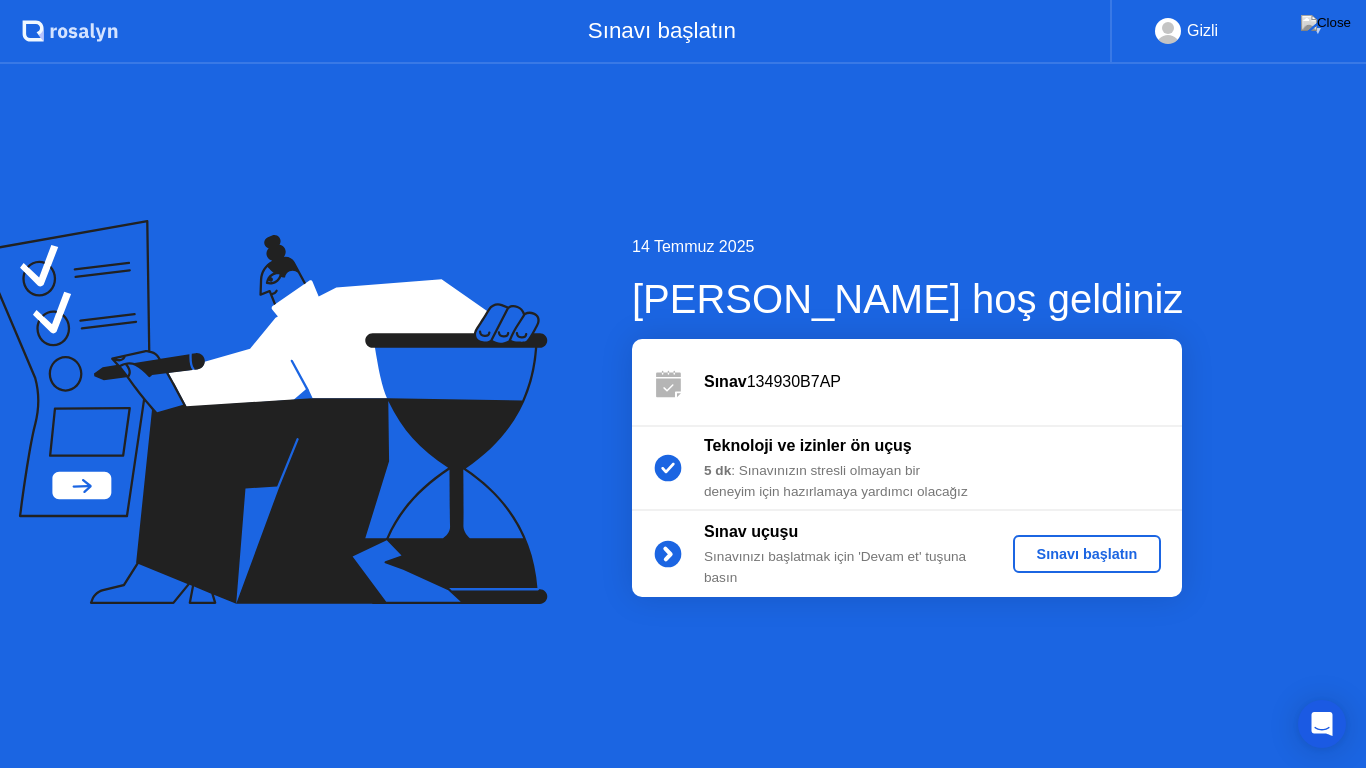 click on "Sınavı başlatın" 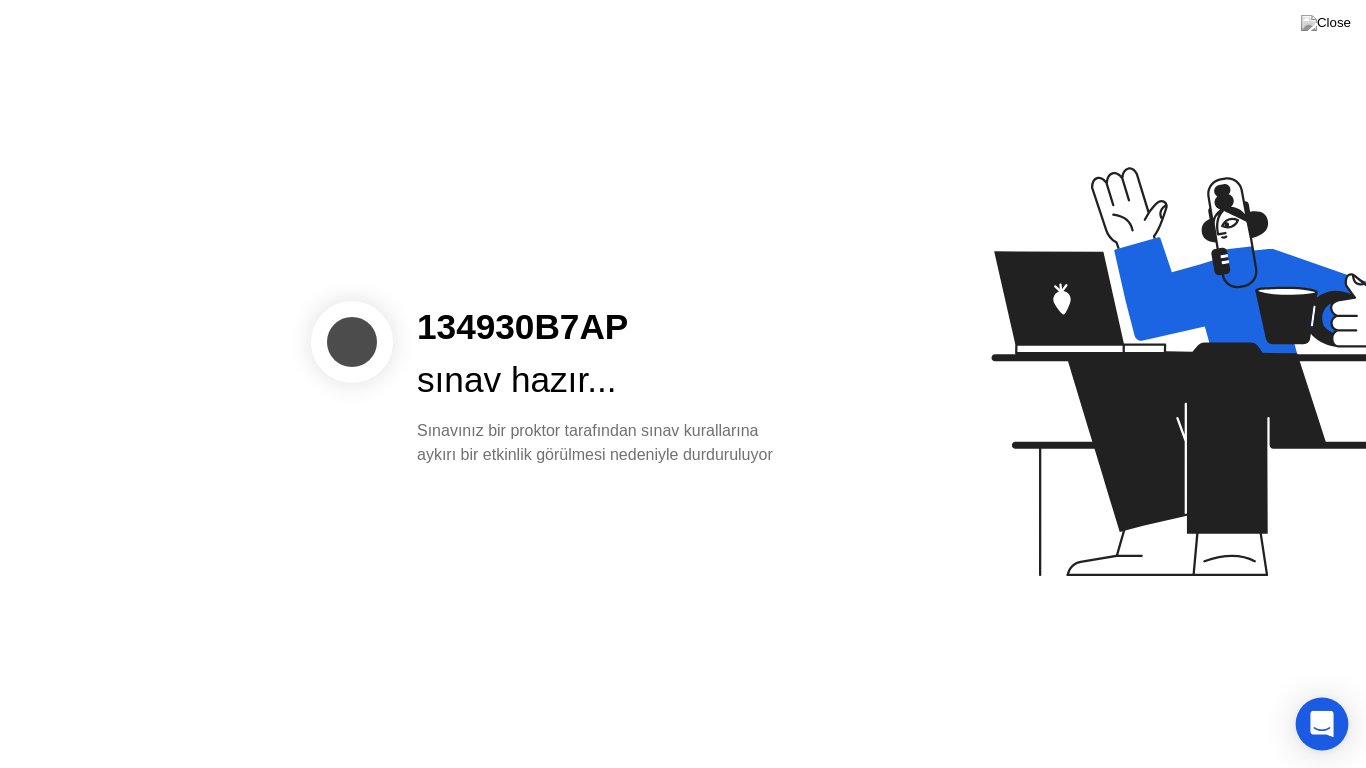 click at bounding box center [1322, 724] 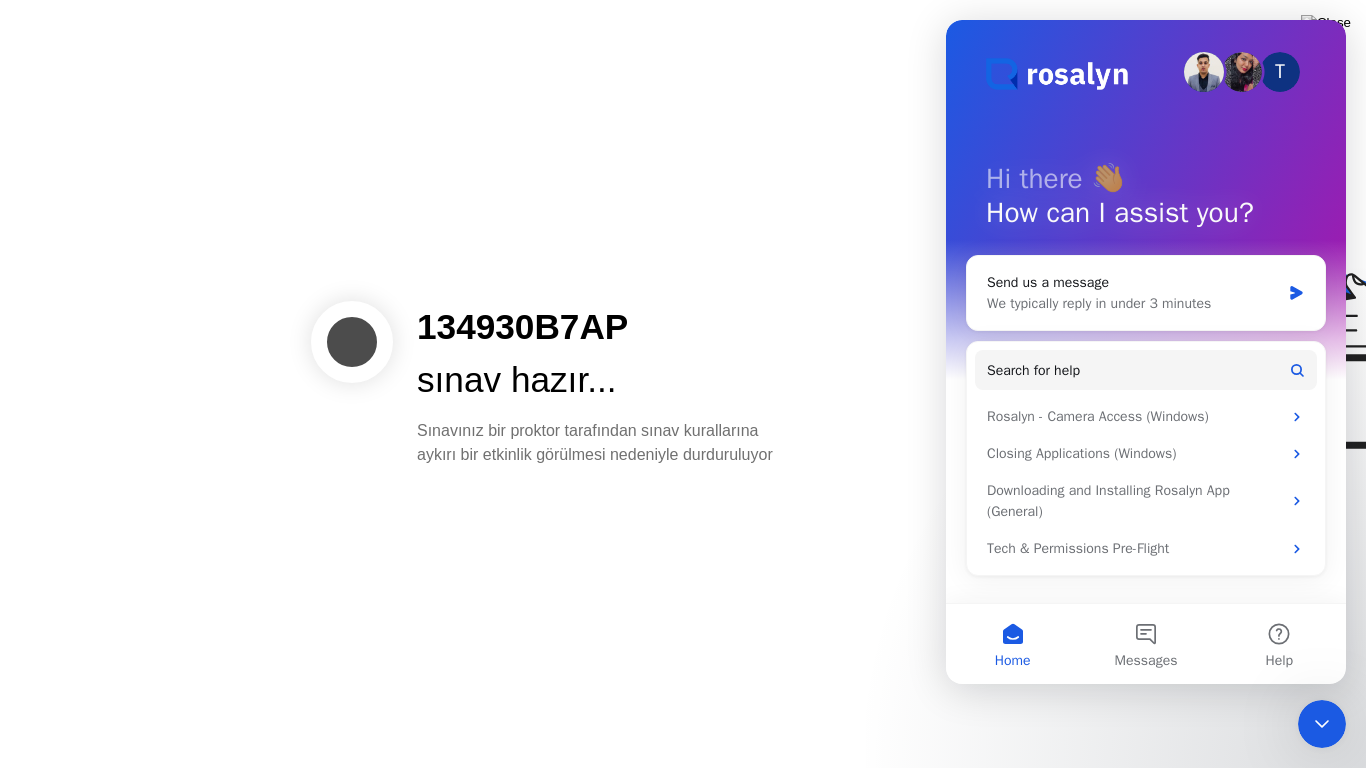 scroll, scrollTop: 0, scrollLeft: 0, axis: both 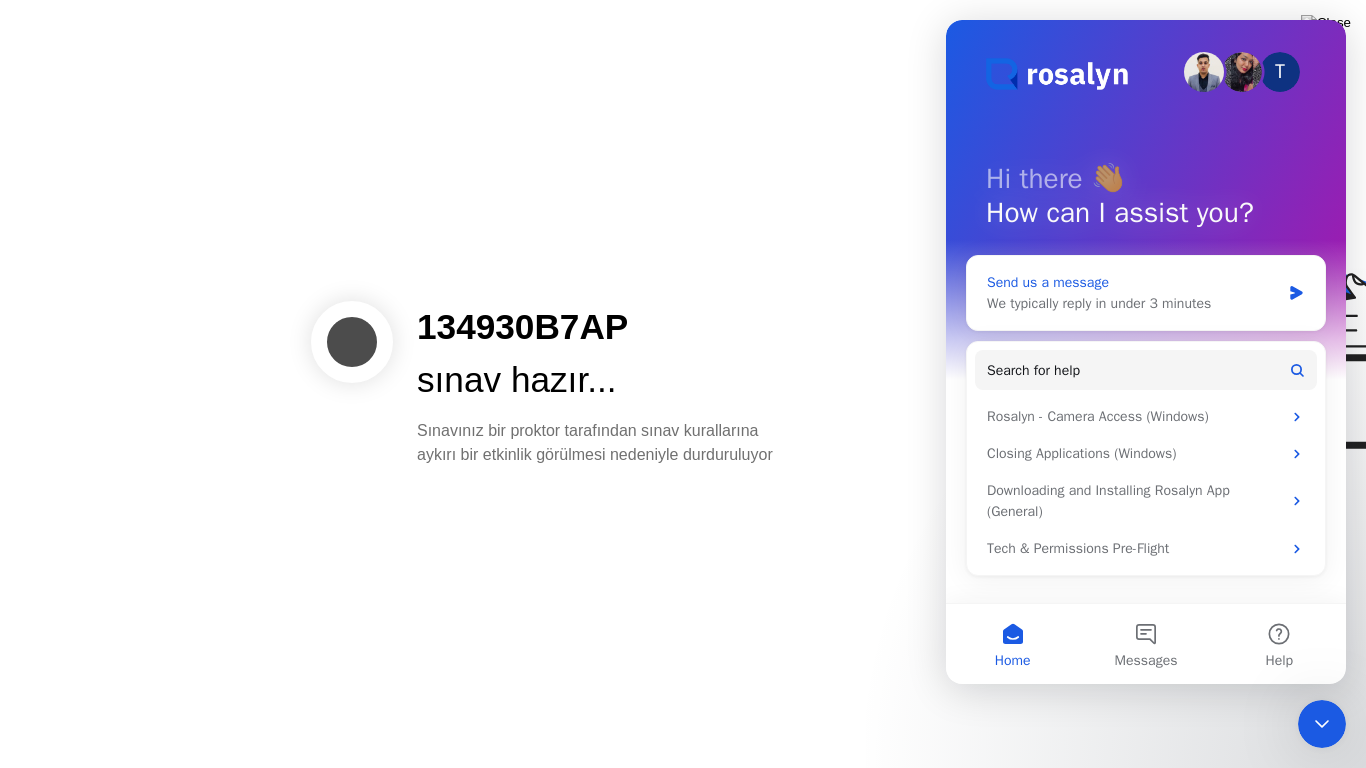 click on "We typically reply in under 3 minutes" at bounding box center [1133, 303] 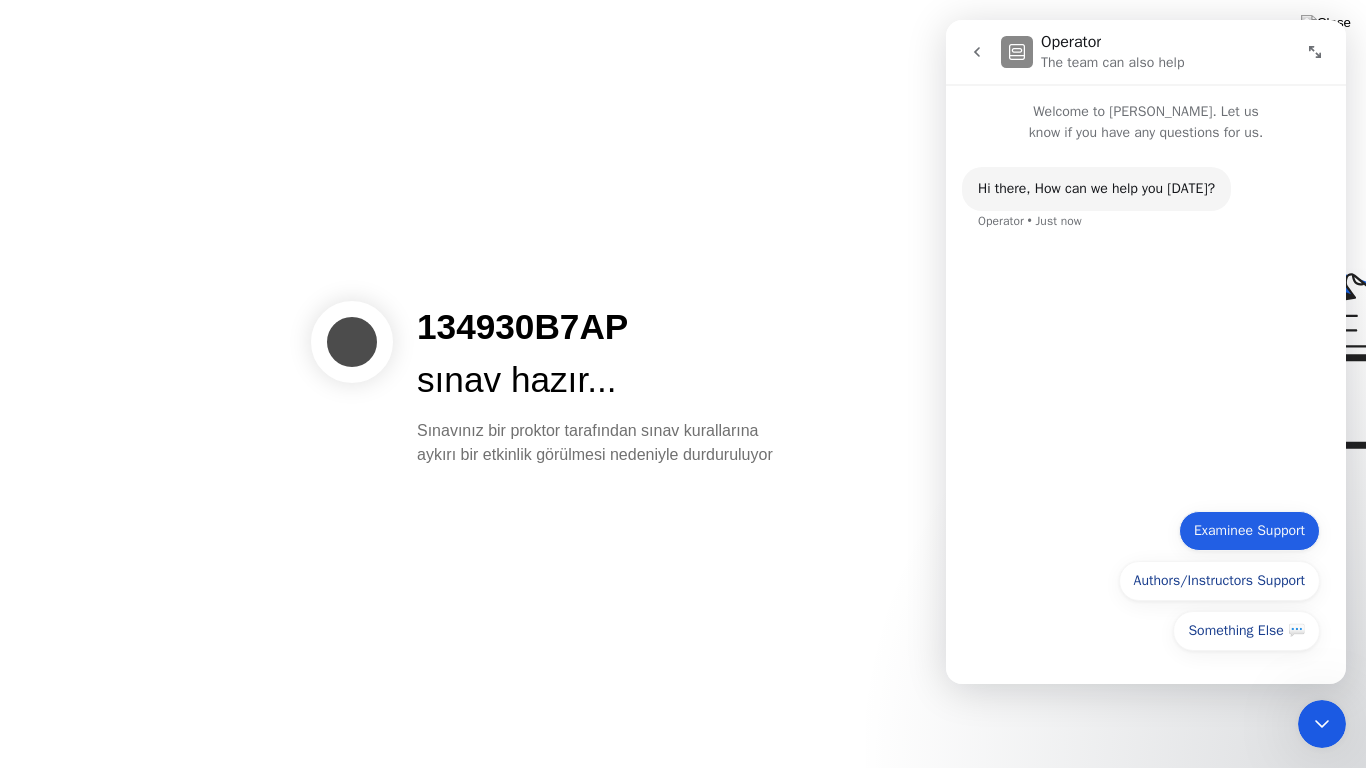 click on "Examinee Support" at bounding box center [1249, 531] 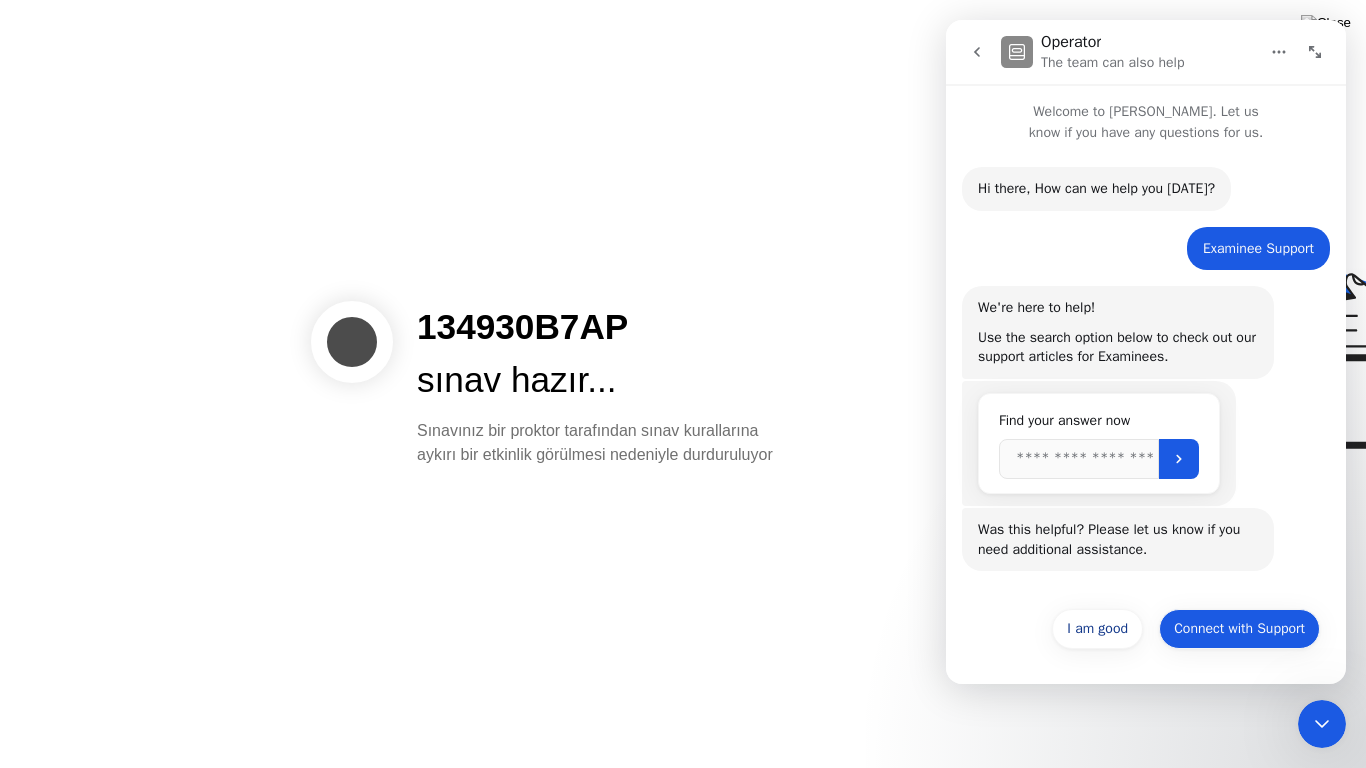 click on "Connect with Support" at bounding box center (1239, 629) 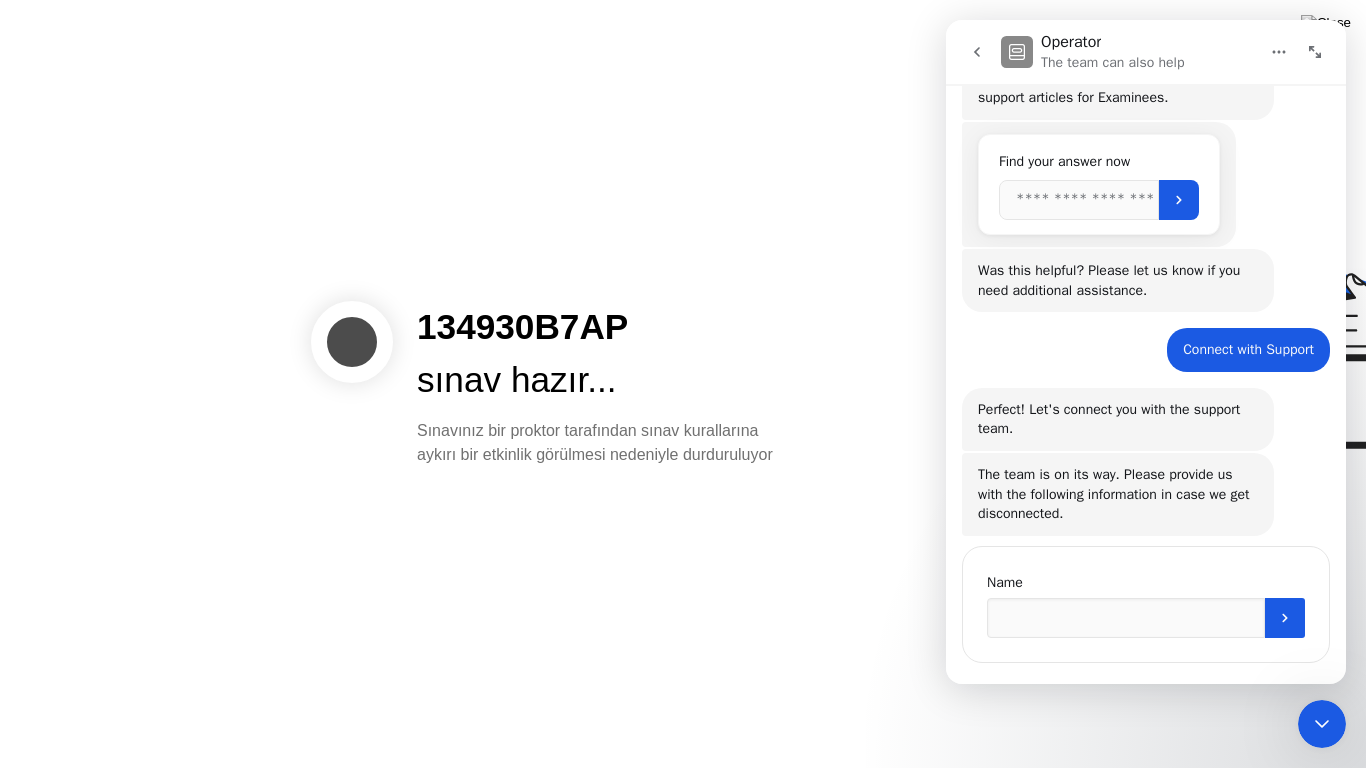 scroll, scrollTop: 291, scrollLeft: 0, axis: vertical 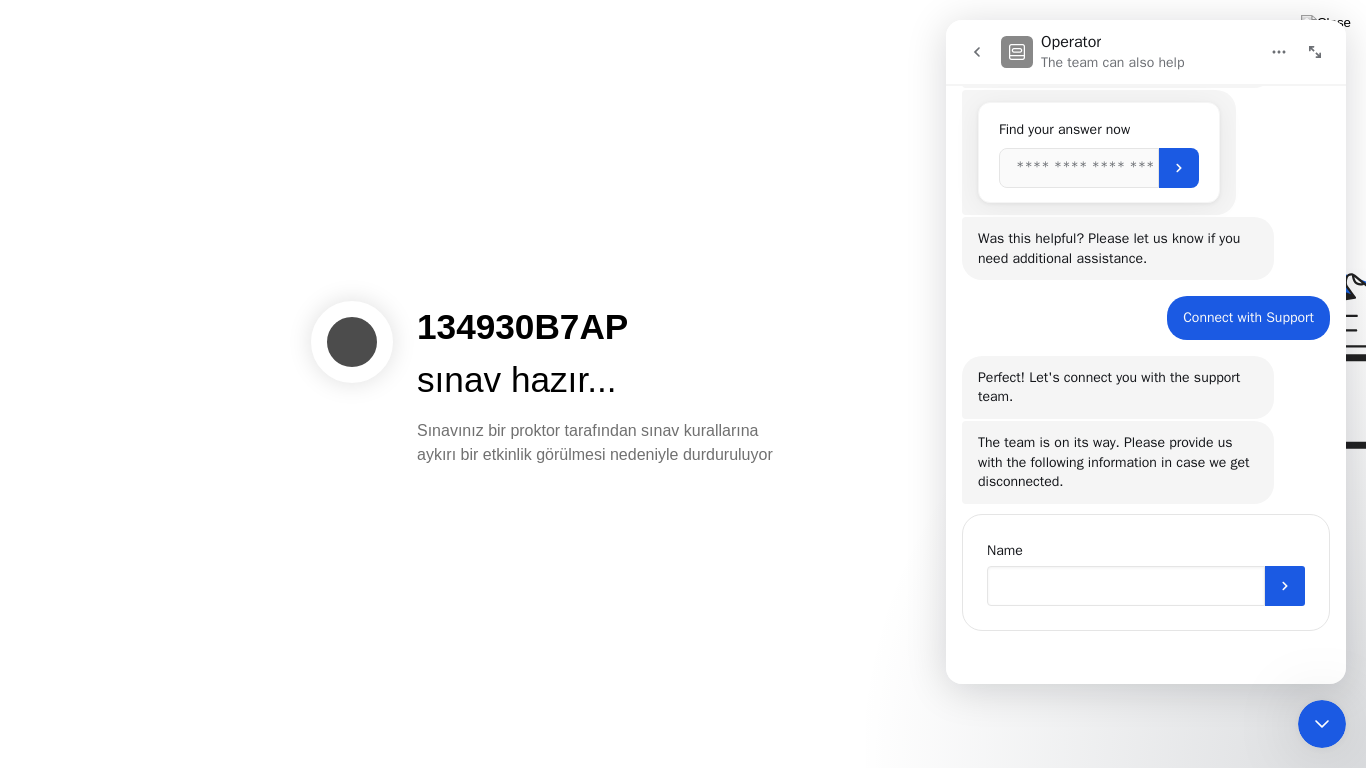 click at bounding box center [1126, 586] 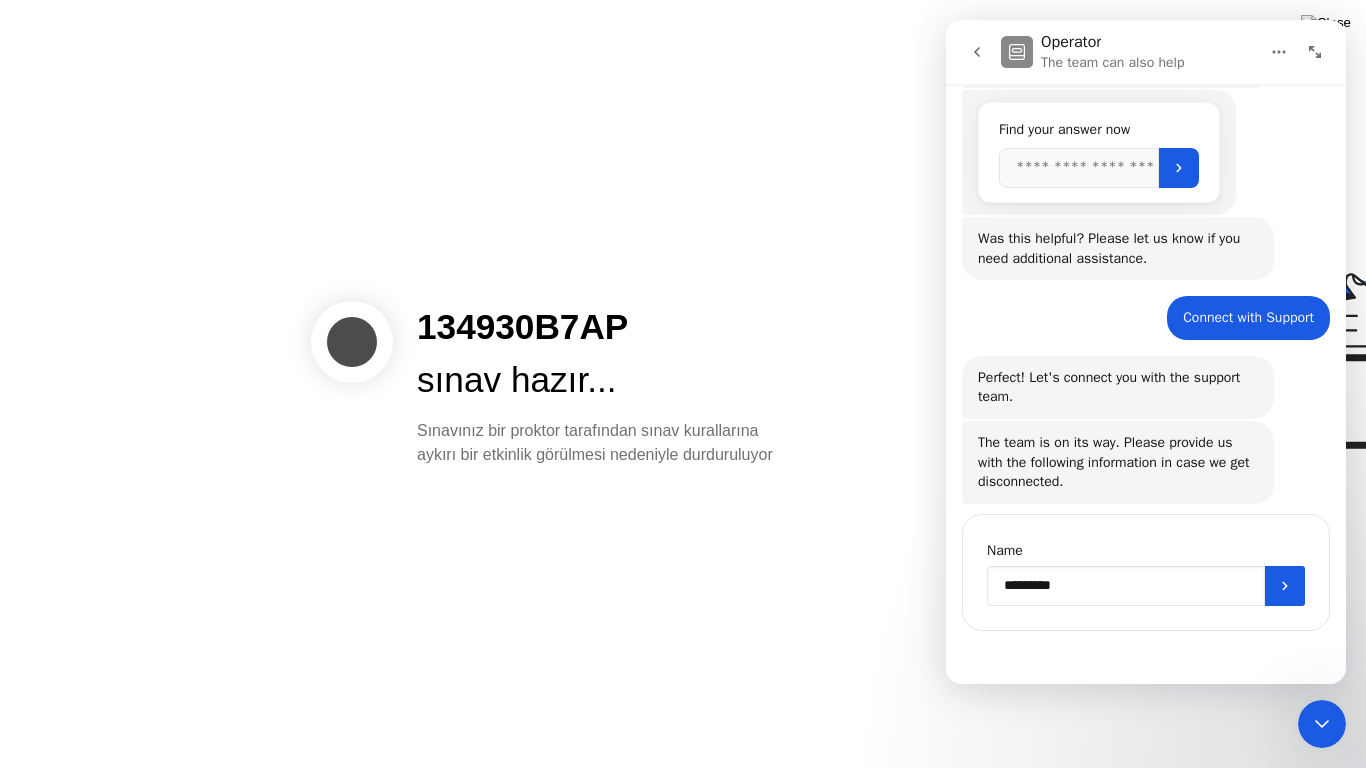 type on "**********" 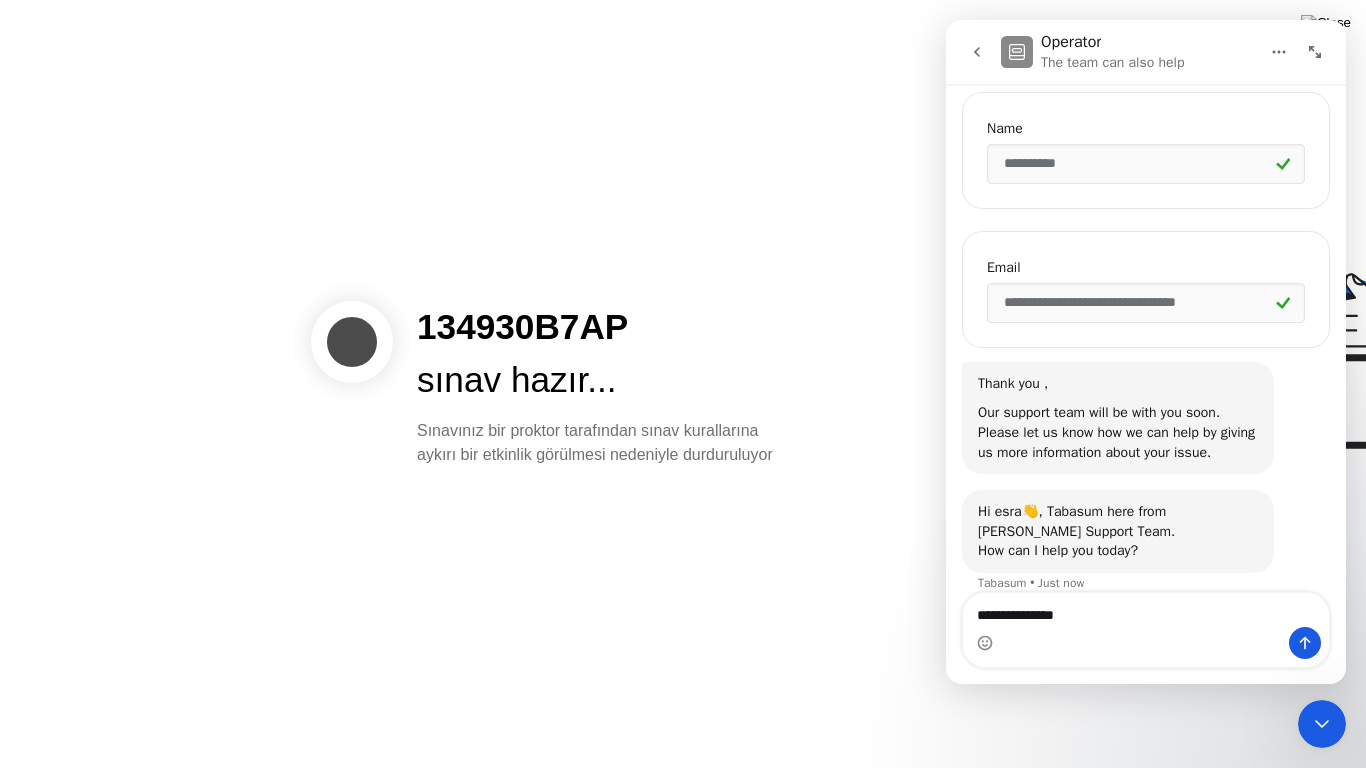 scroll, scrollTop: 735, scrollLeft: 0, axis: vertical 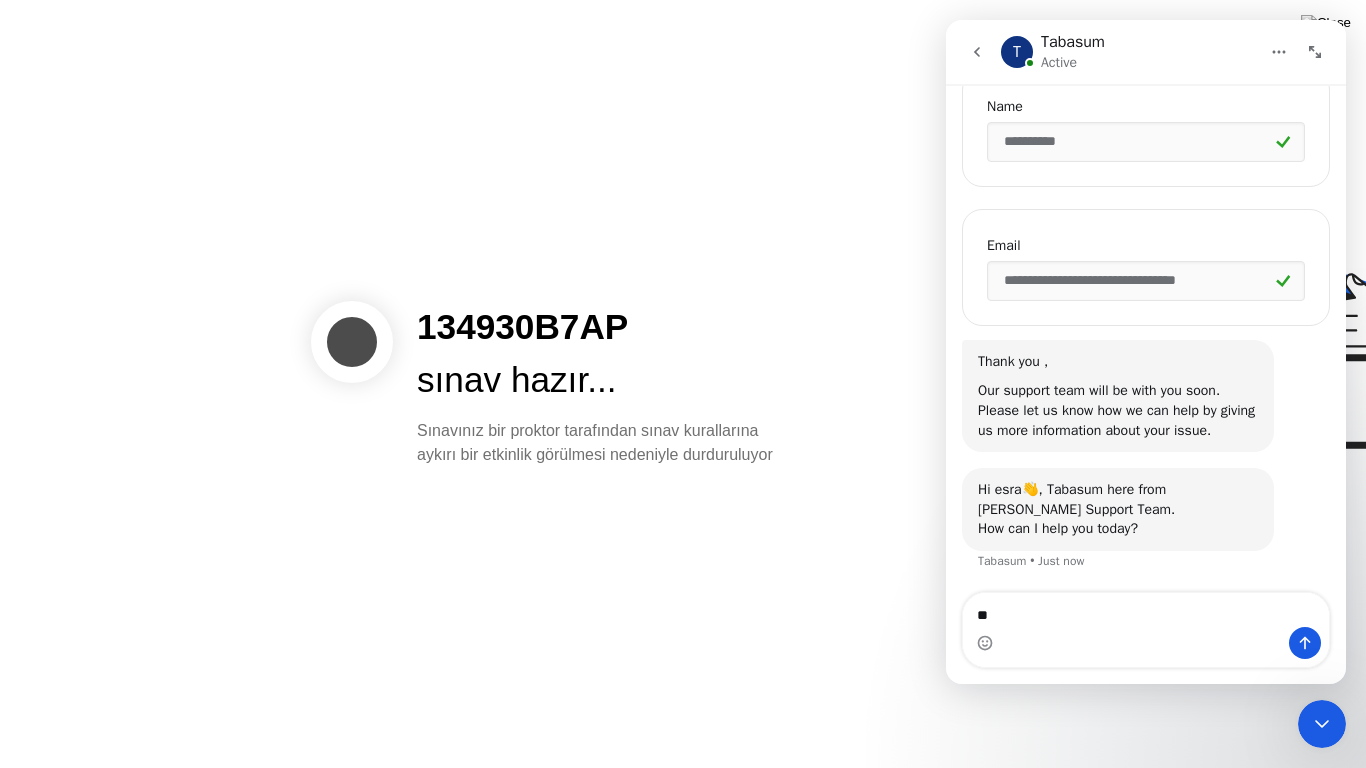 type on "*" 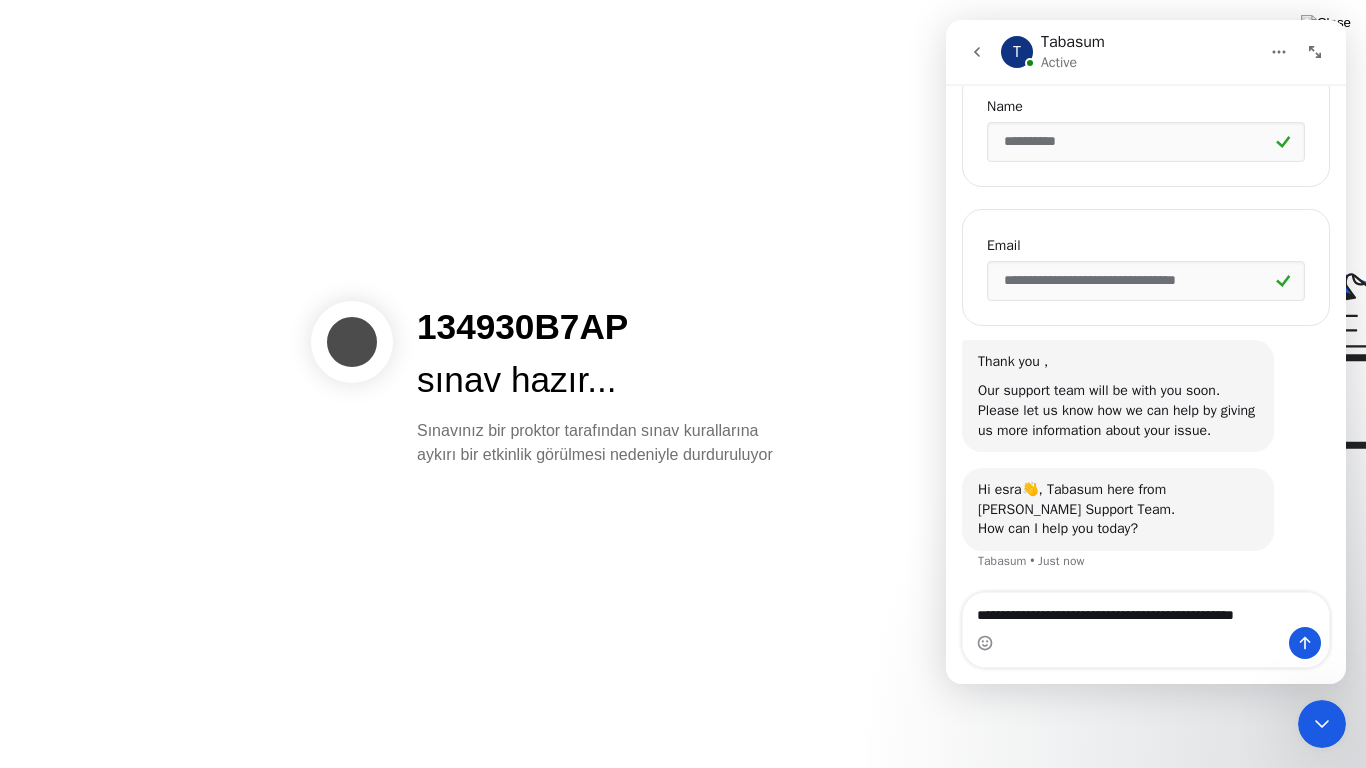 type on "**********" 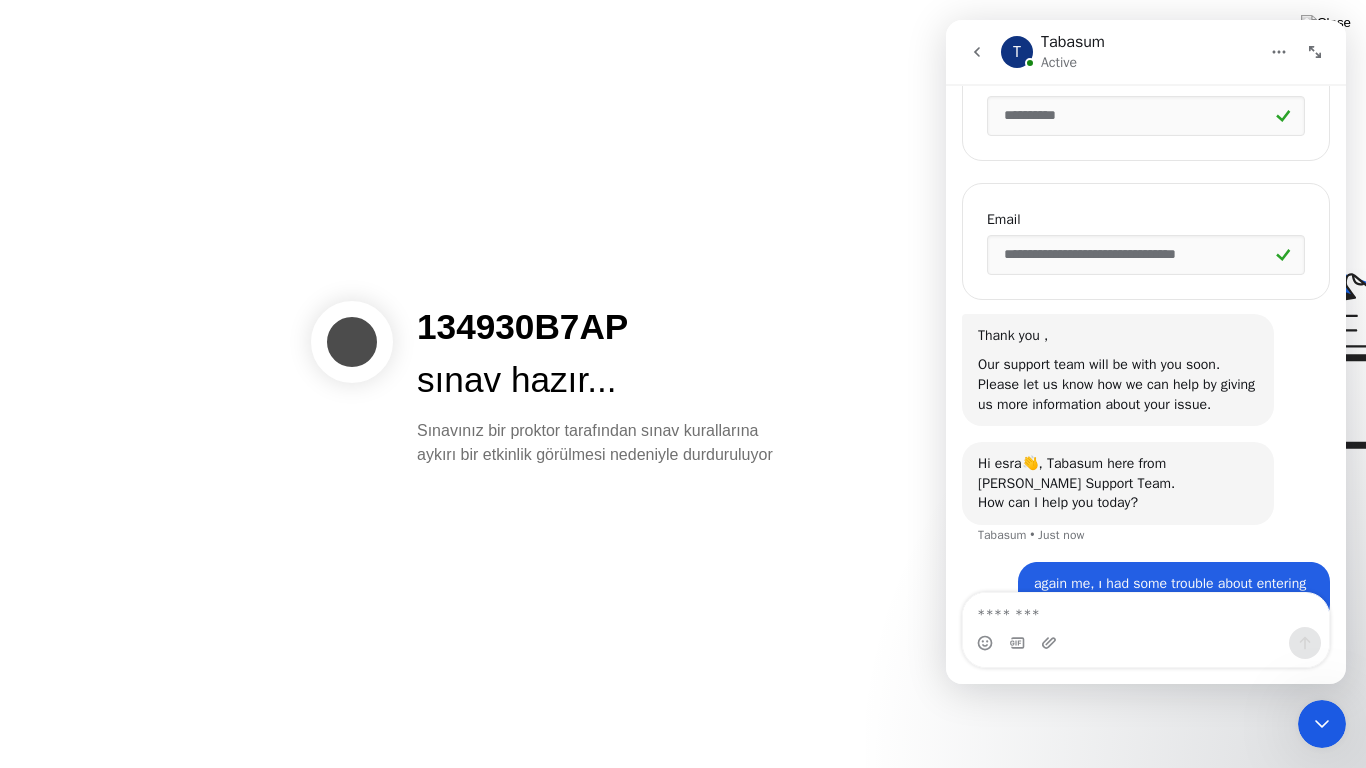 scroll, scrollTop: 814, scrollLeft: 0, axis: vertical 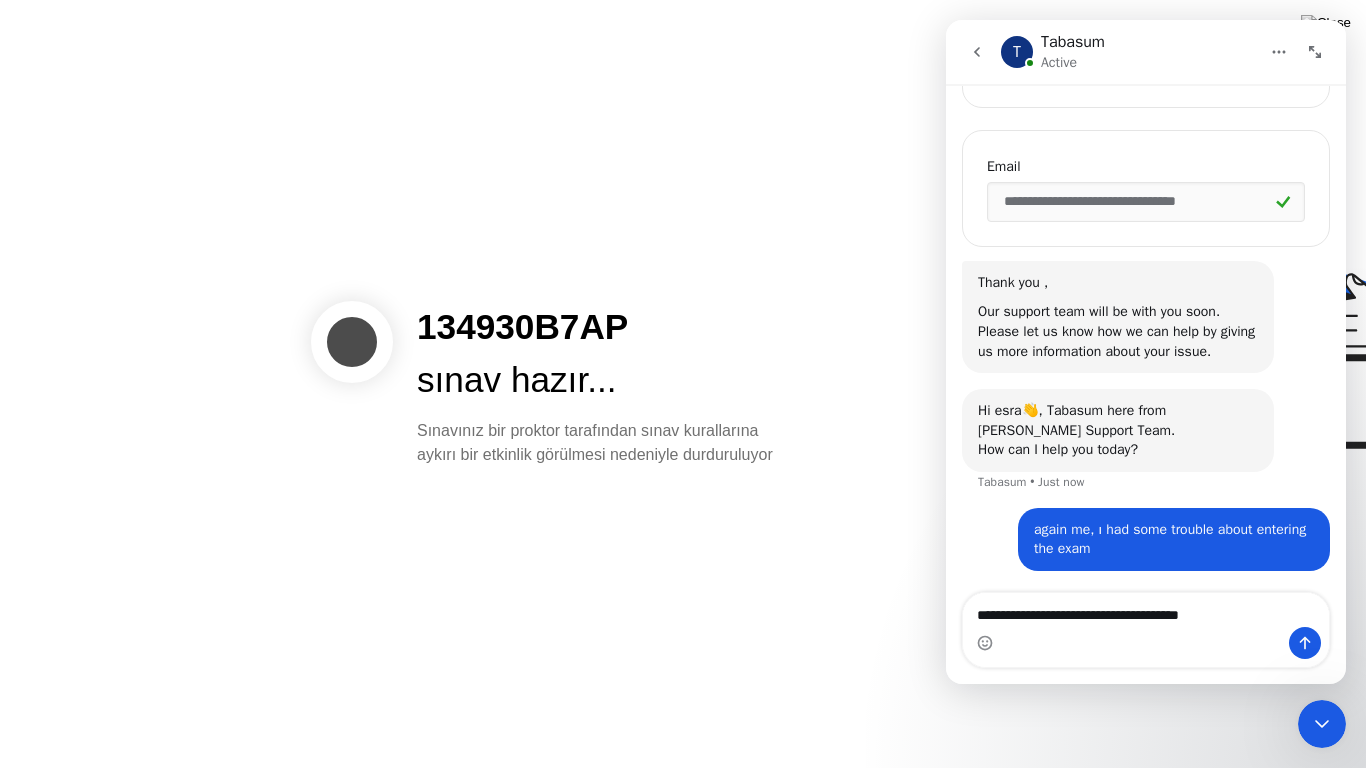 type on "**********" 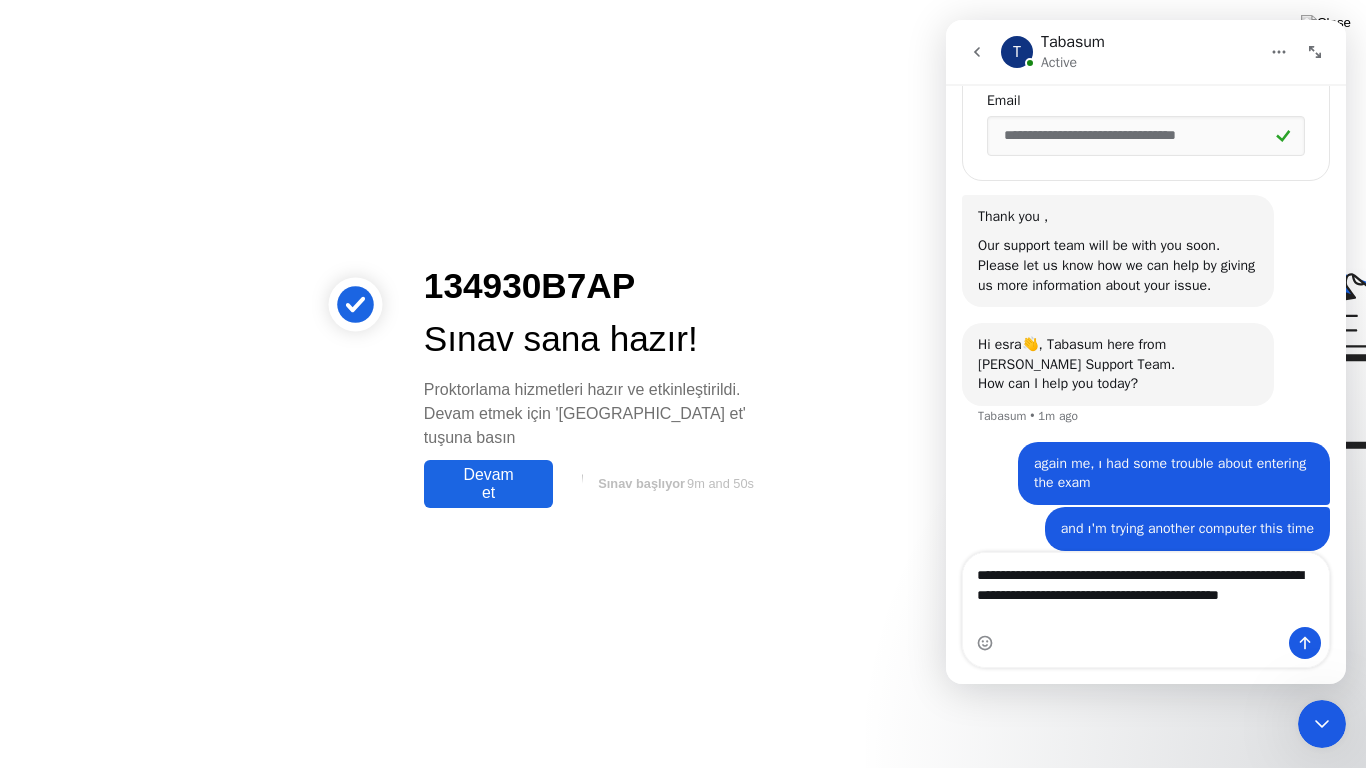 scroll, scrollTop: 900, scrollLeft: 0, axis: vertical 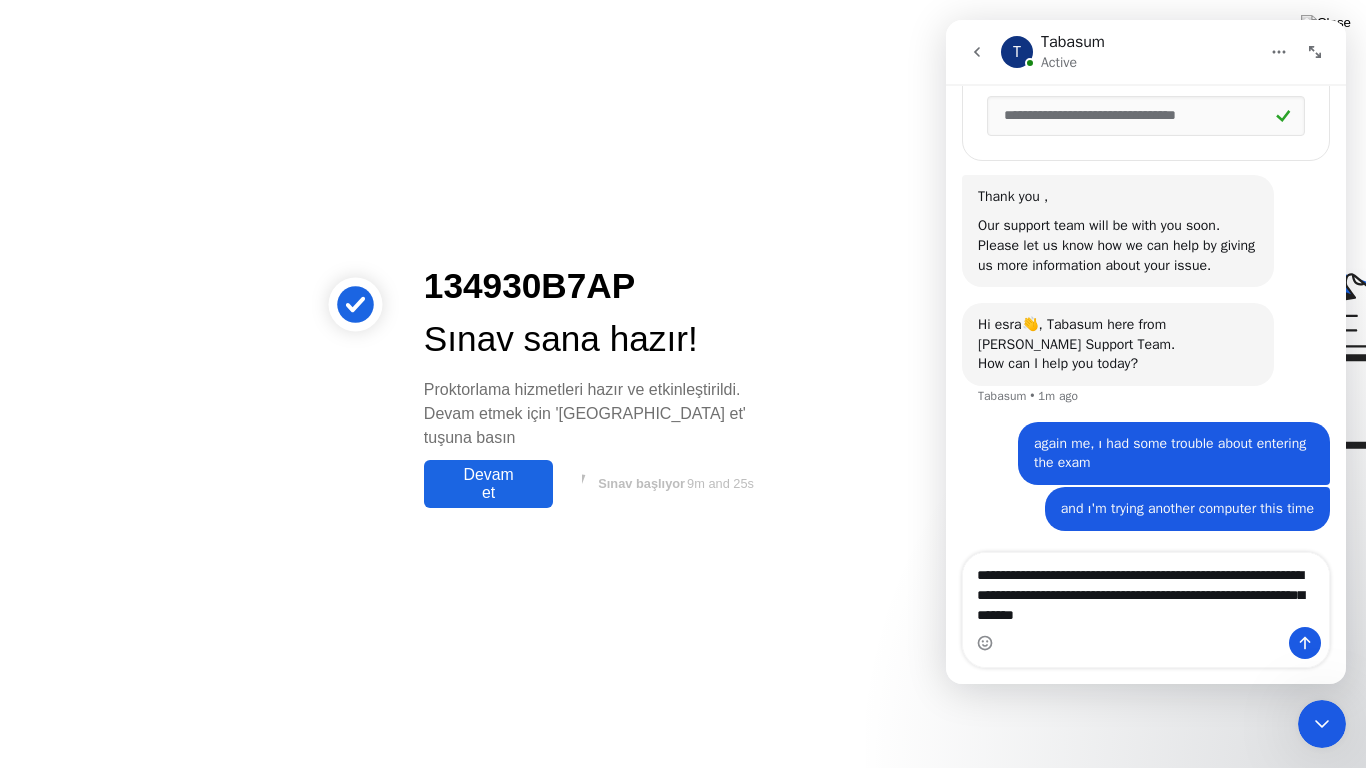 type on "**********" 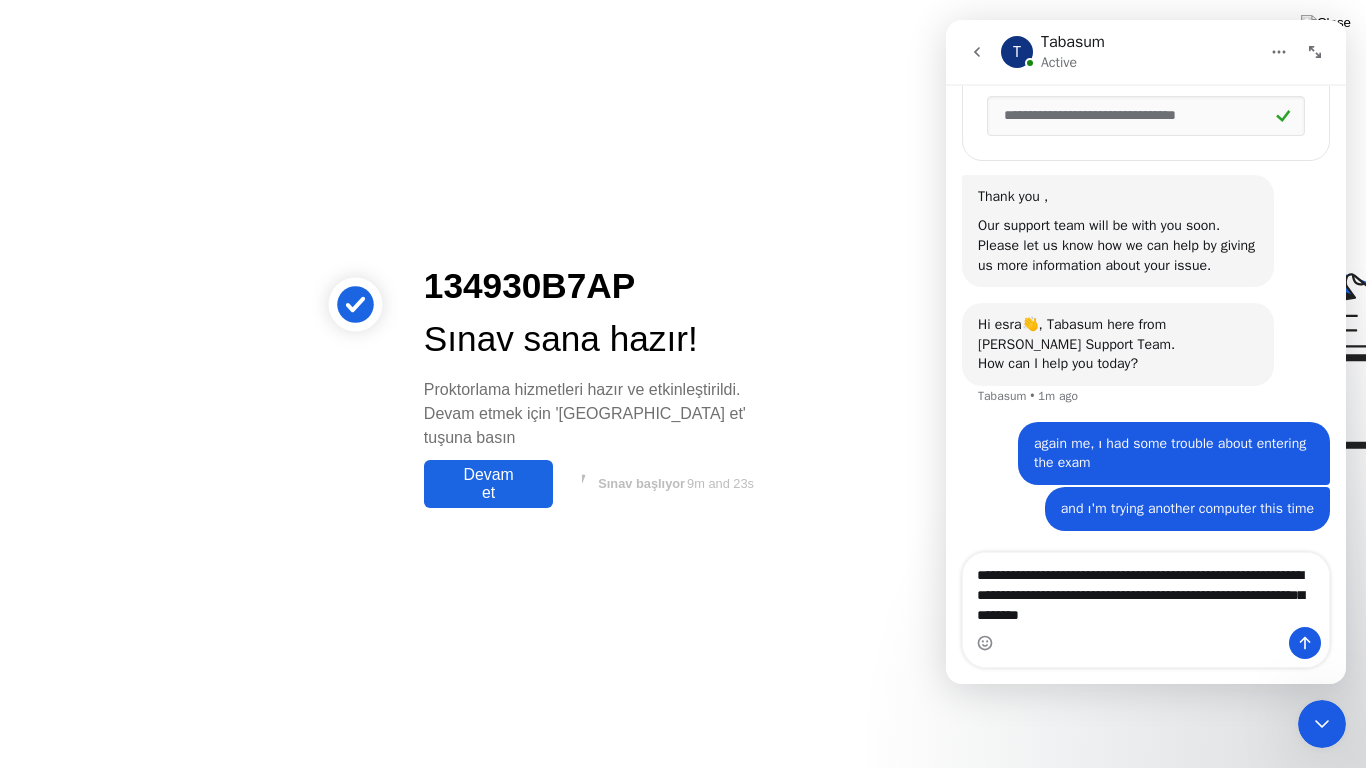 type 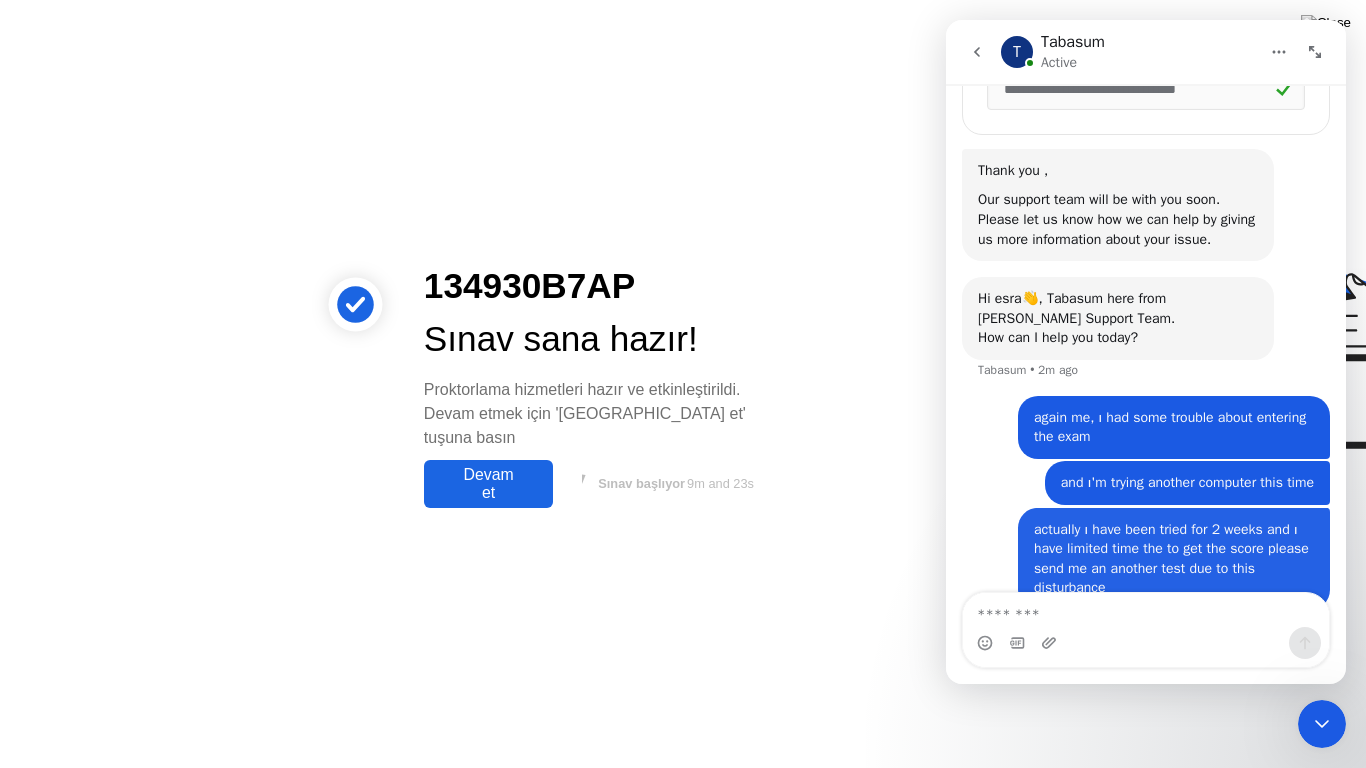 scroll, scrollTop: 964, scrollLeft: 0, axis: vertical 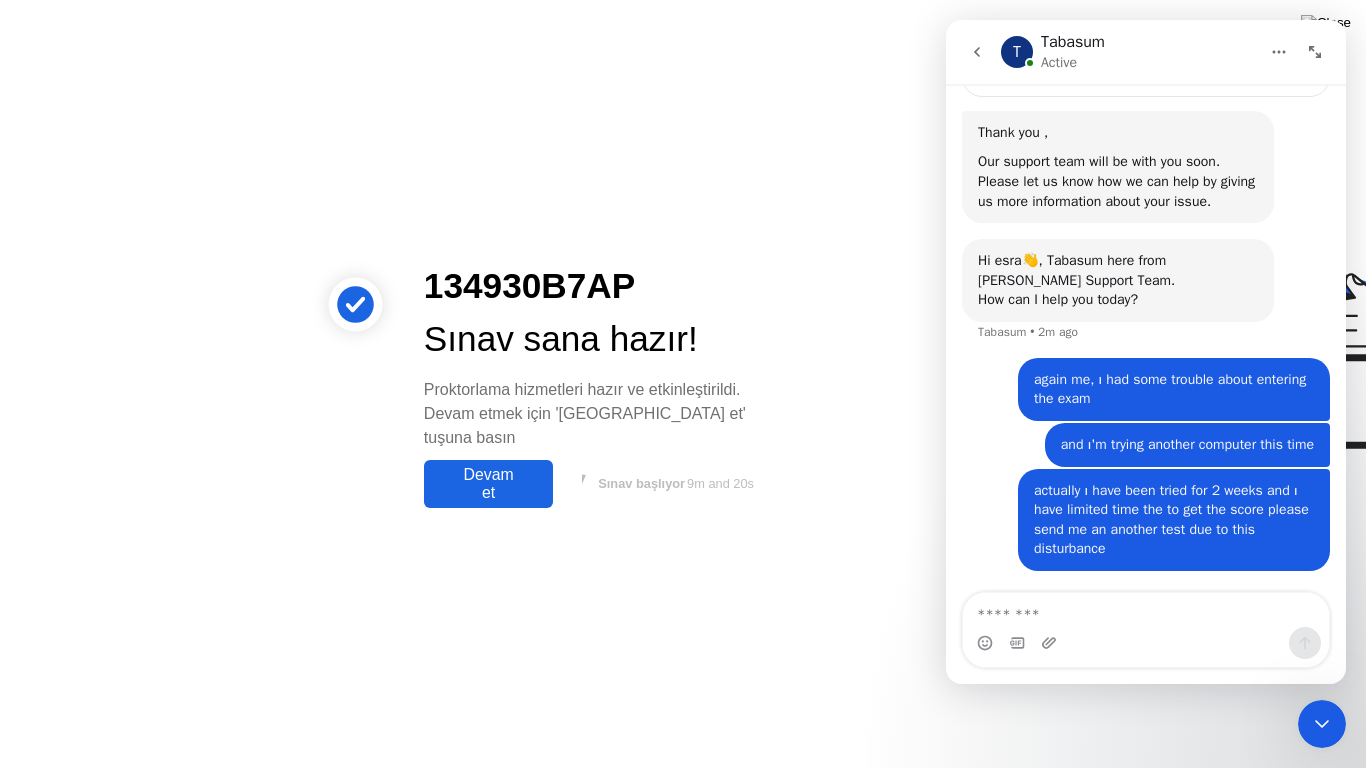 click 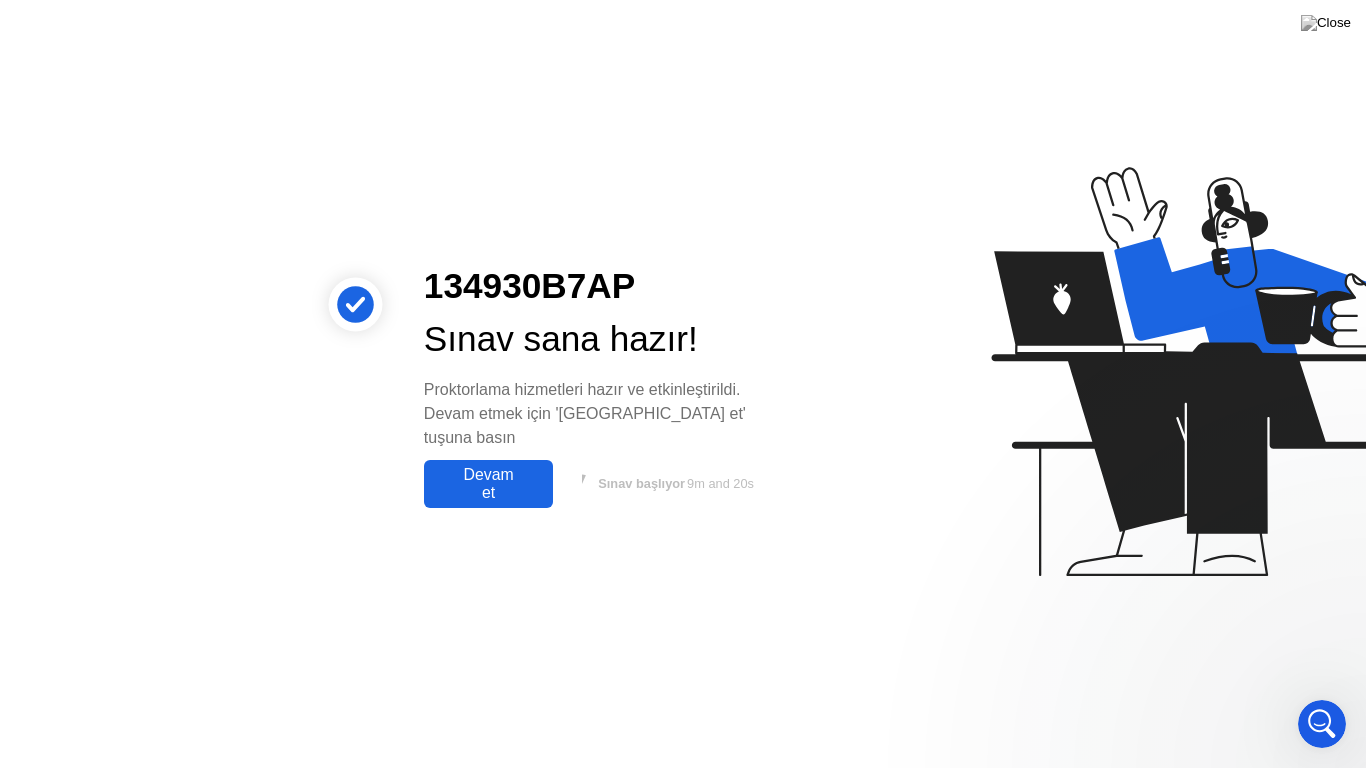 scroll, scrollTop: 0, scrollLeft: 0, axis: both 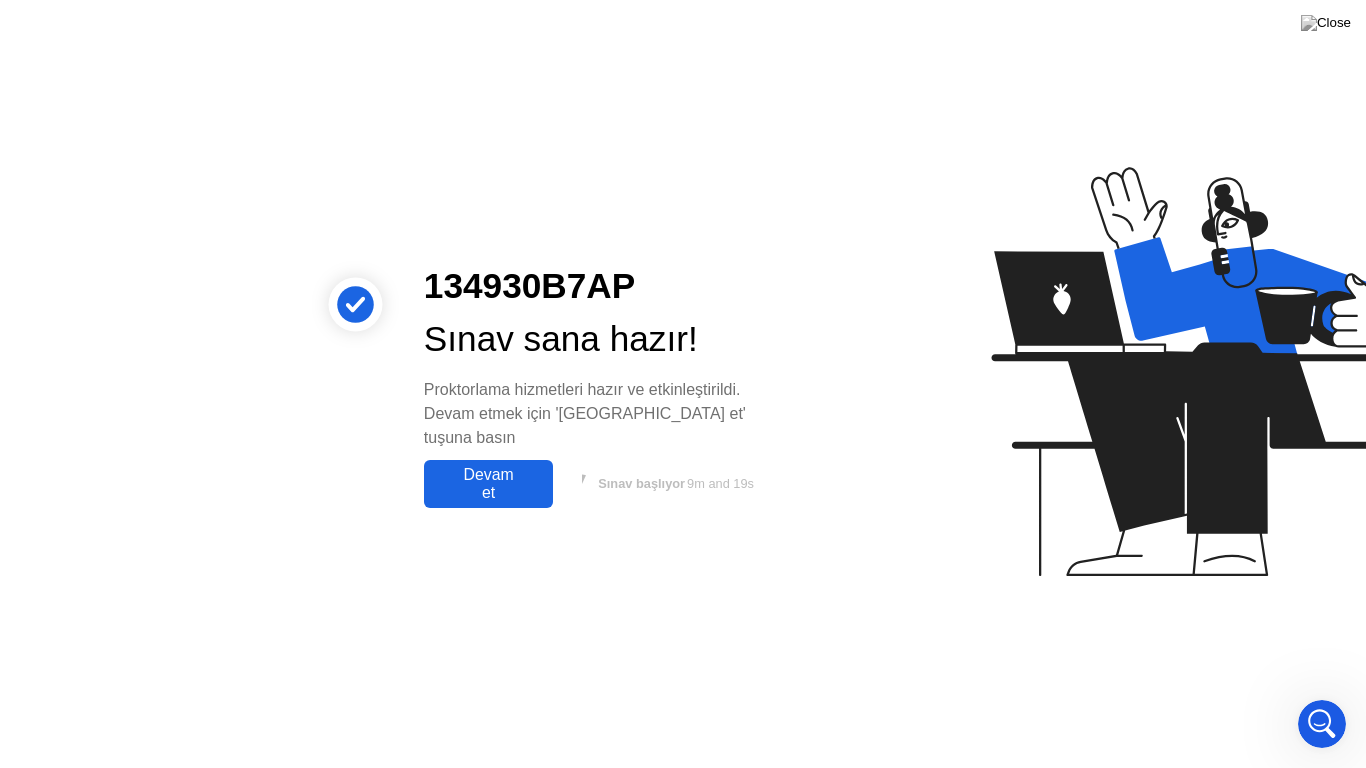 click on "Devam et" 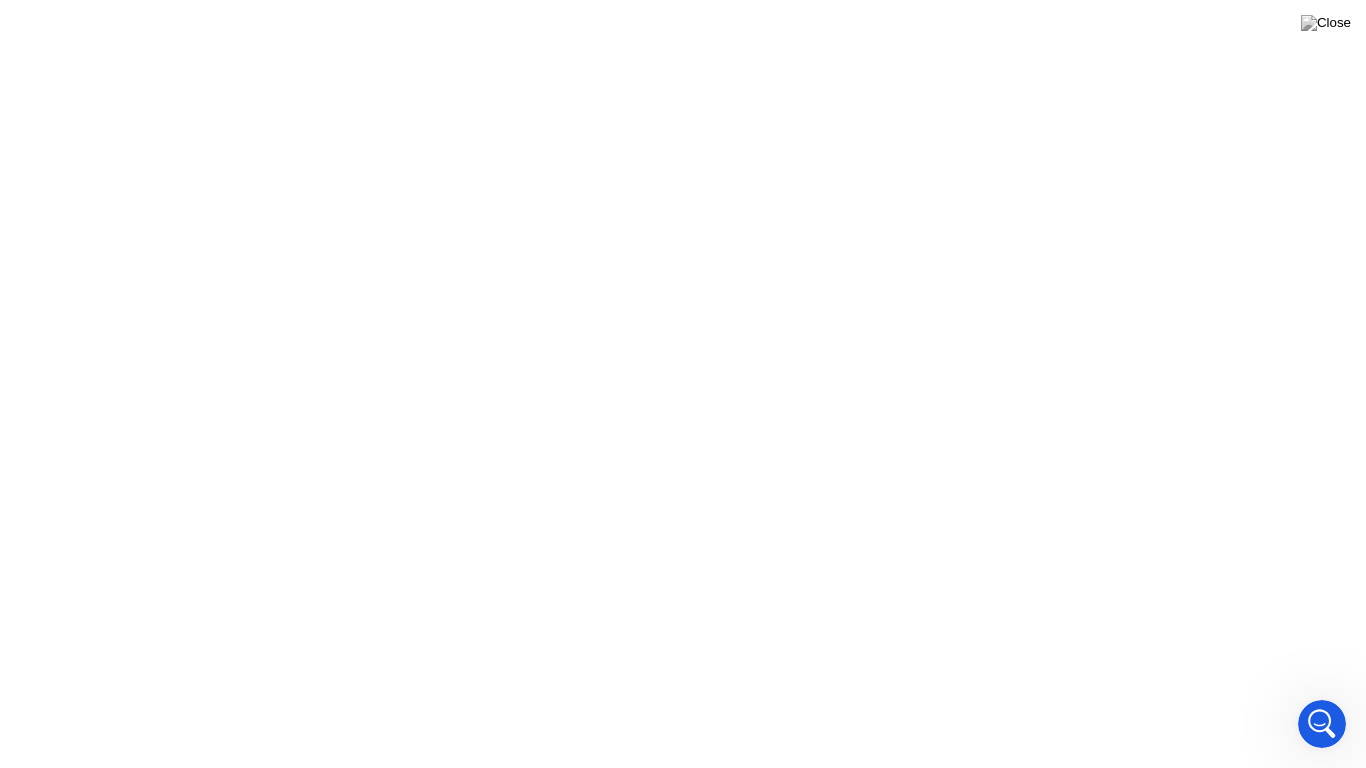 scroll, scrollTop: 924, scrollLeft: 0, axis: vertical 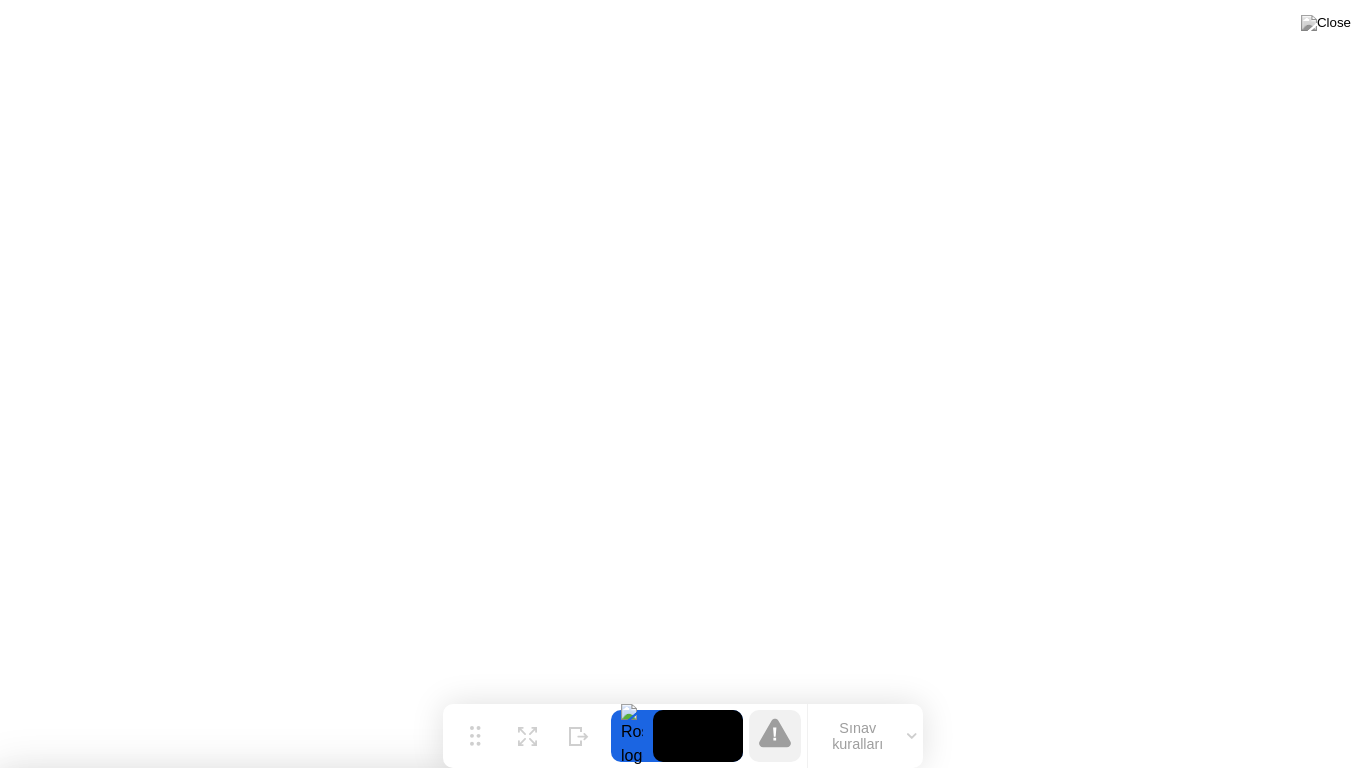 drag, startPoint x: 844, startPoint y: 695, endPoint x: 875, endPoint y: 766, distance: 77.47257 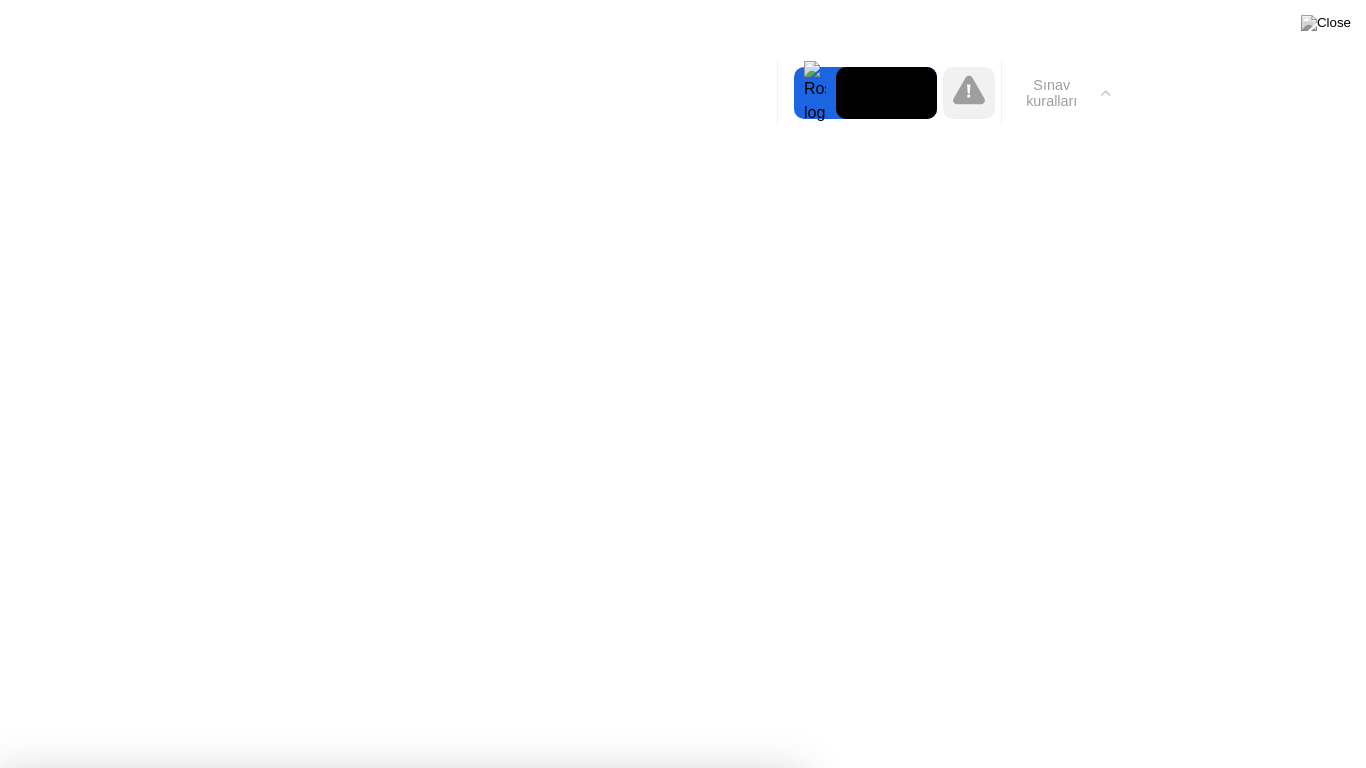 click on "Anladım!" at bounding box center [573, 2710] 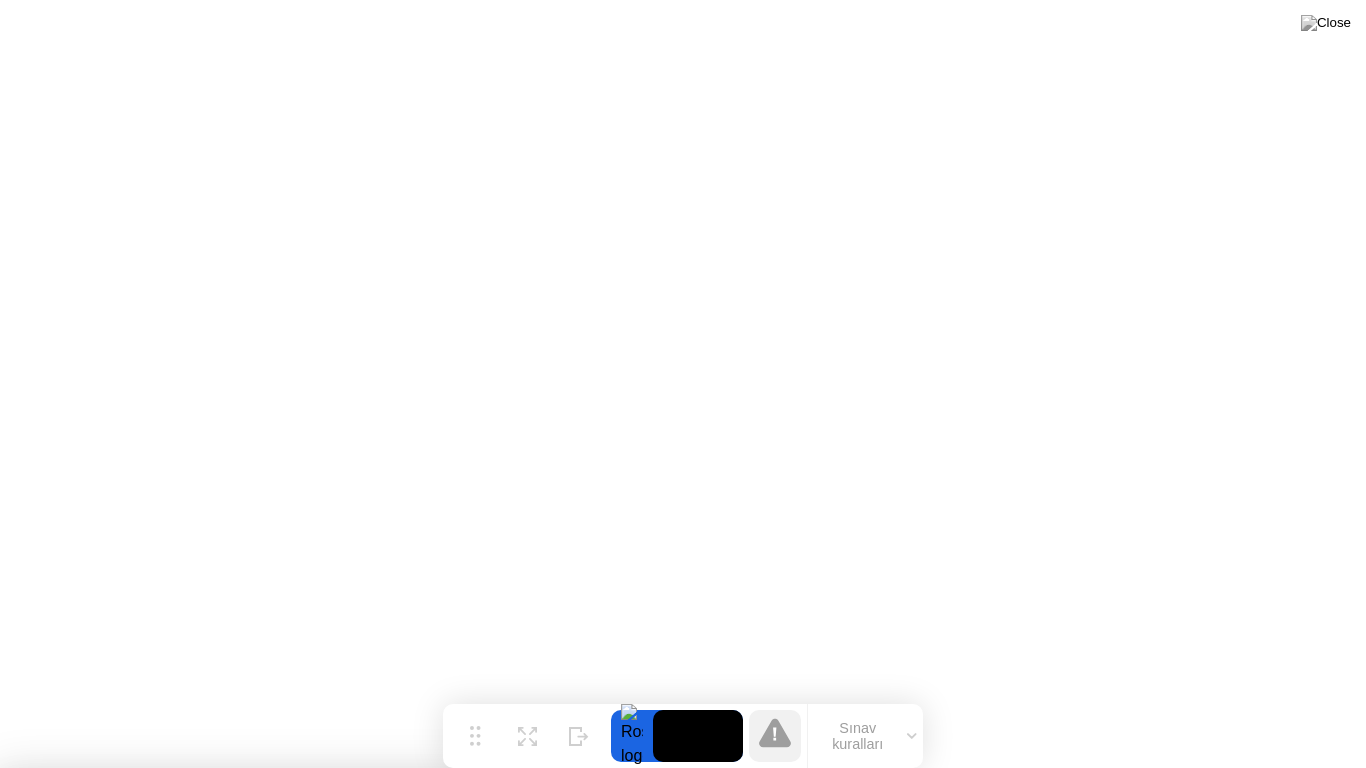 click 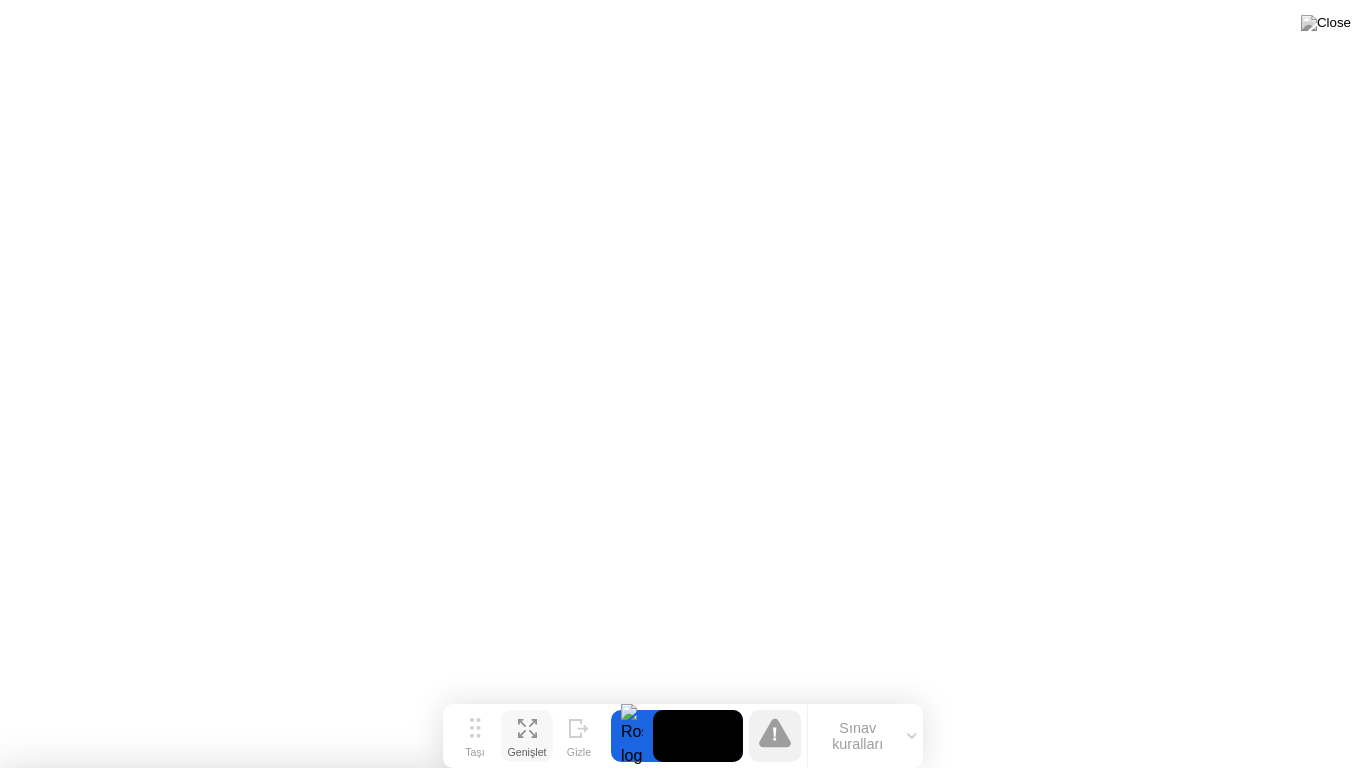 click on "Genişlet" 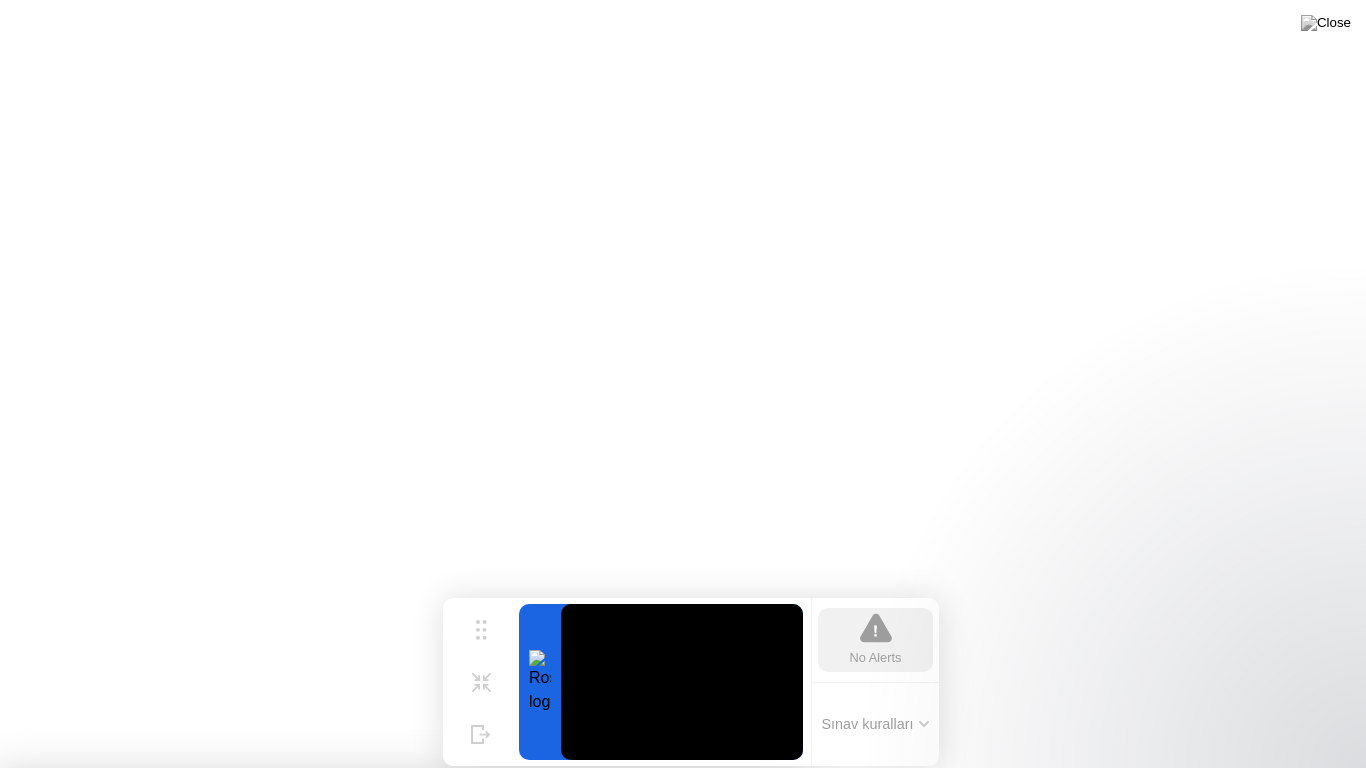 scroll, scrollTop: 1003, scrollLeft: 0, axis: vertical 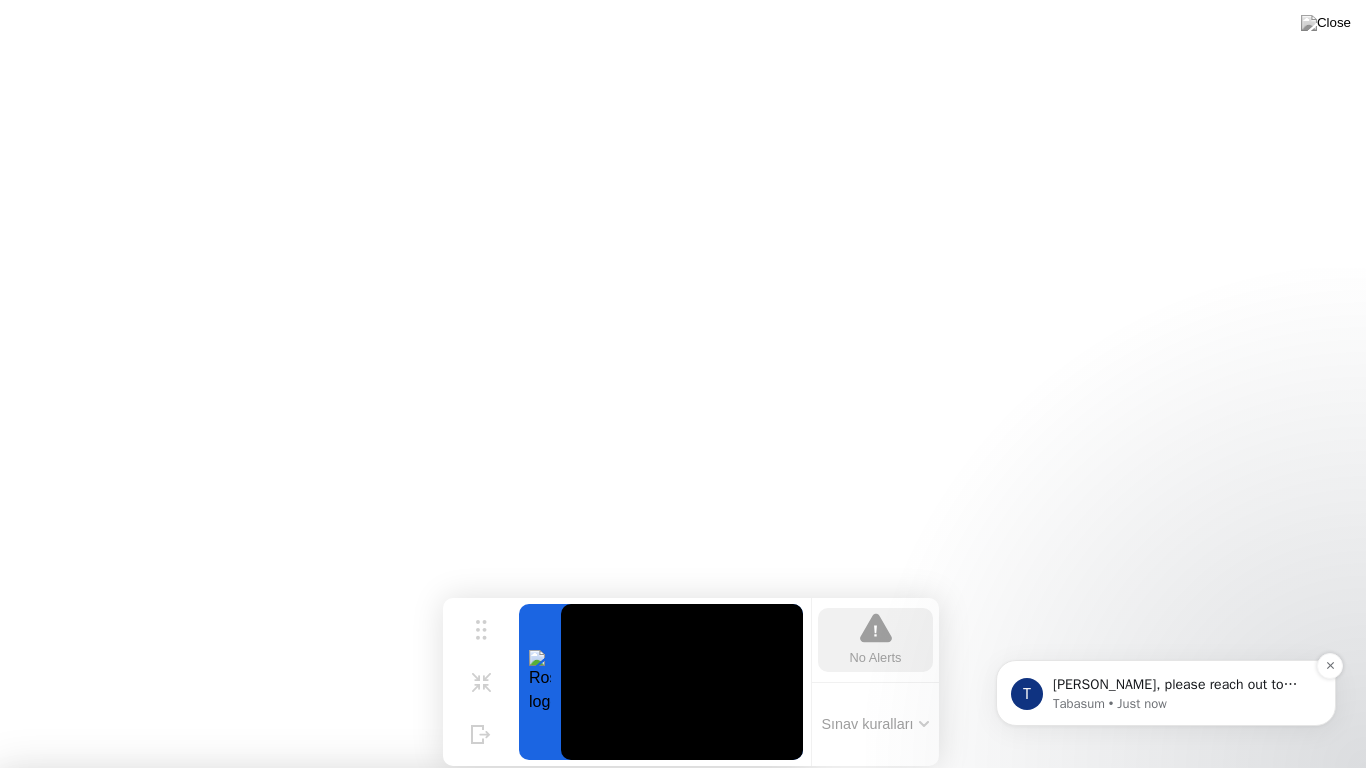 click on "[PERSON_NAME], please reach out to your testing program regarding this issue." at bounding box center [1182, 685] 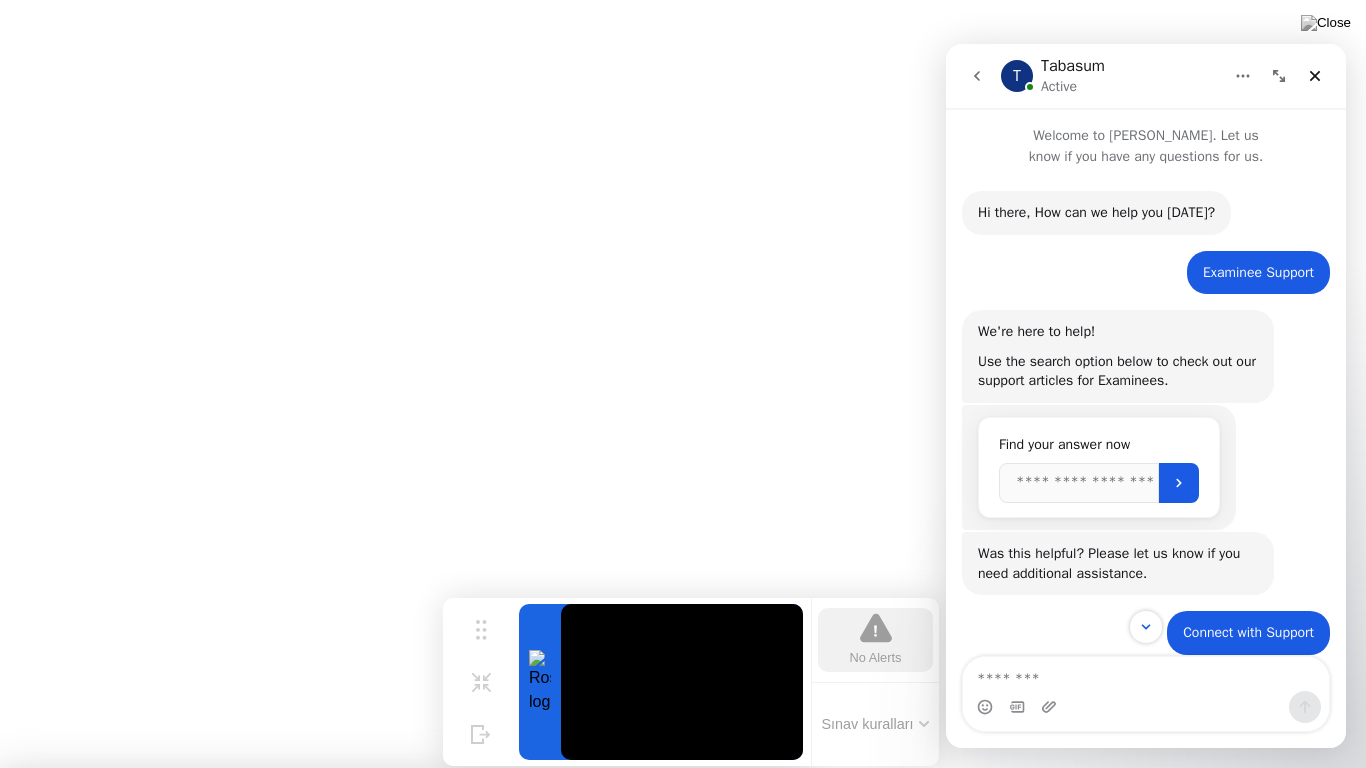 scroll, scrollTop: 3, scrollLeft: 0, axis: vertical 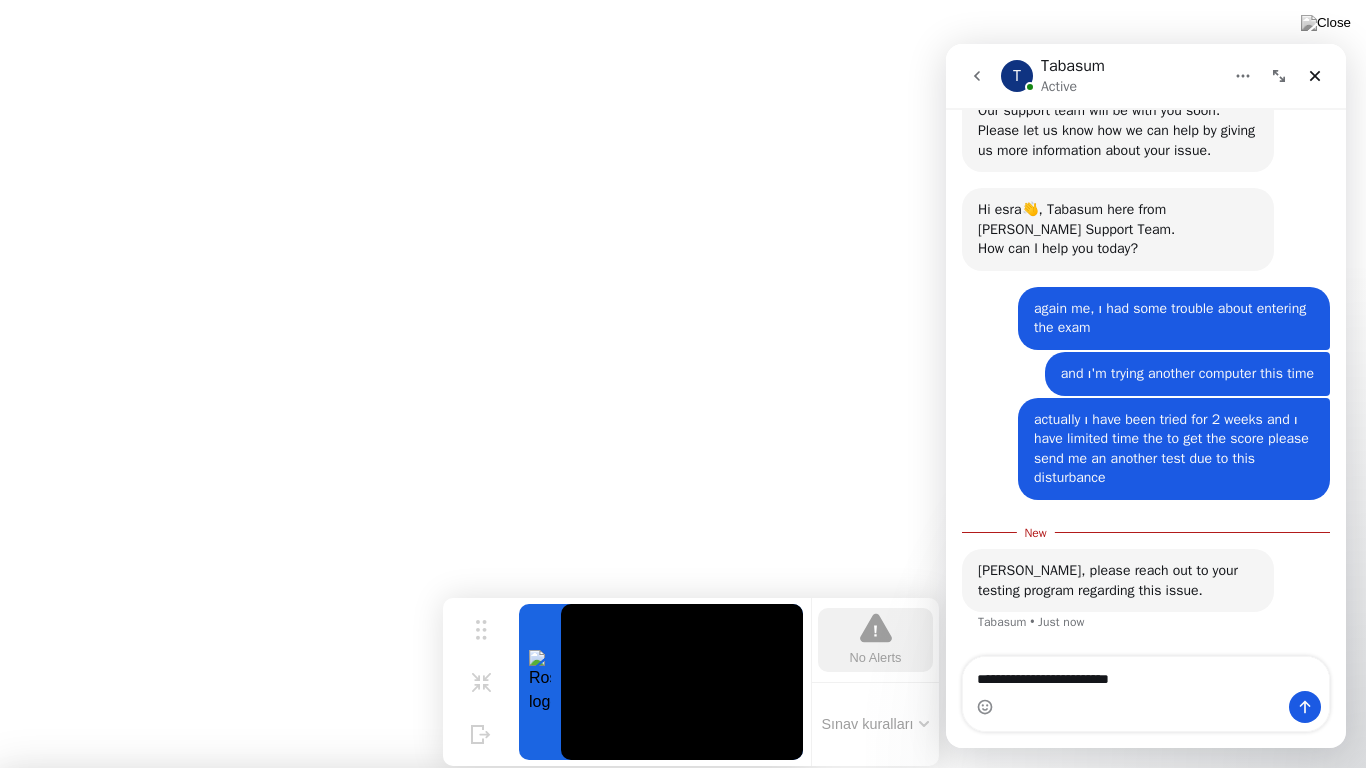 type on "**********" 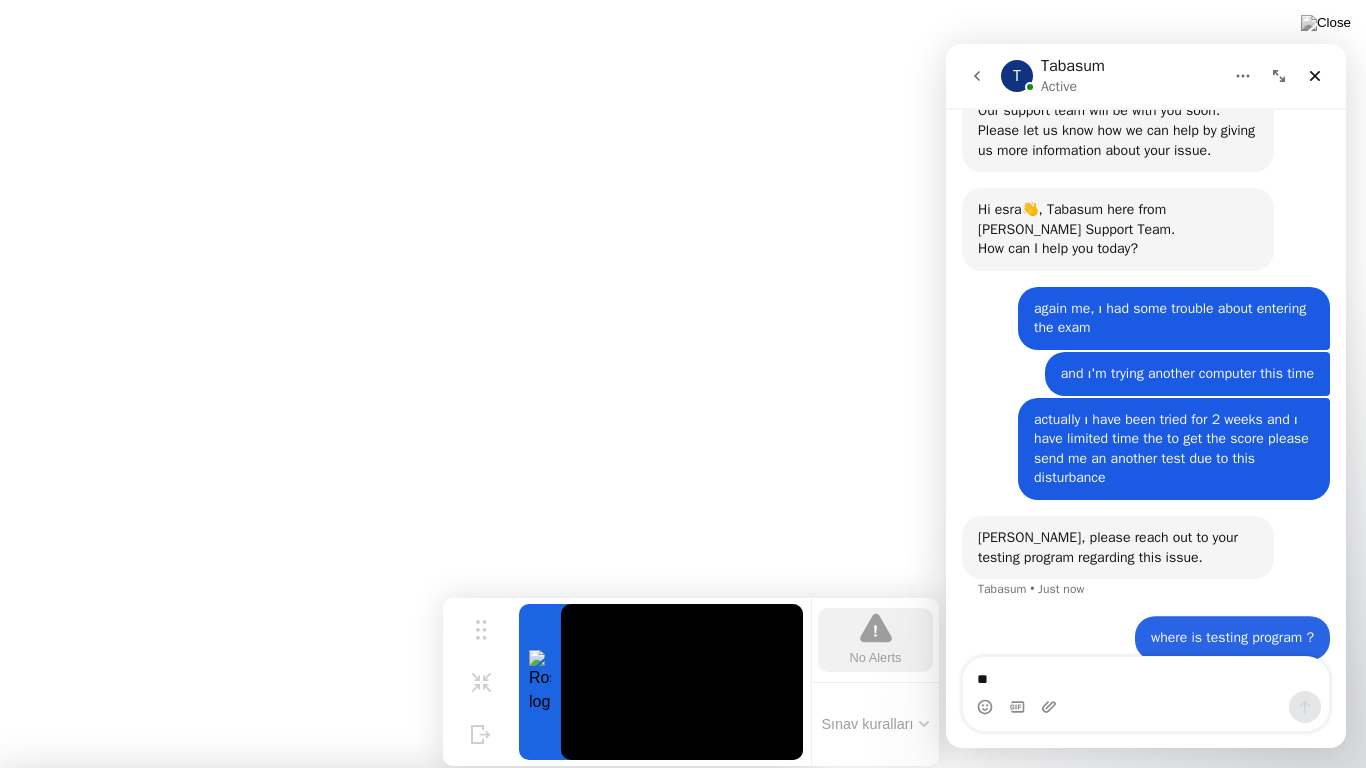 scroll, scrollTop: 1055, scrollLeft: 0, axis: vertical 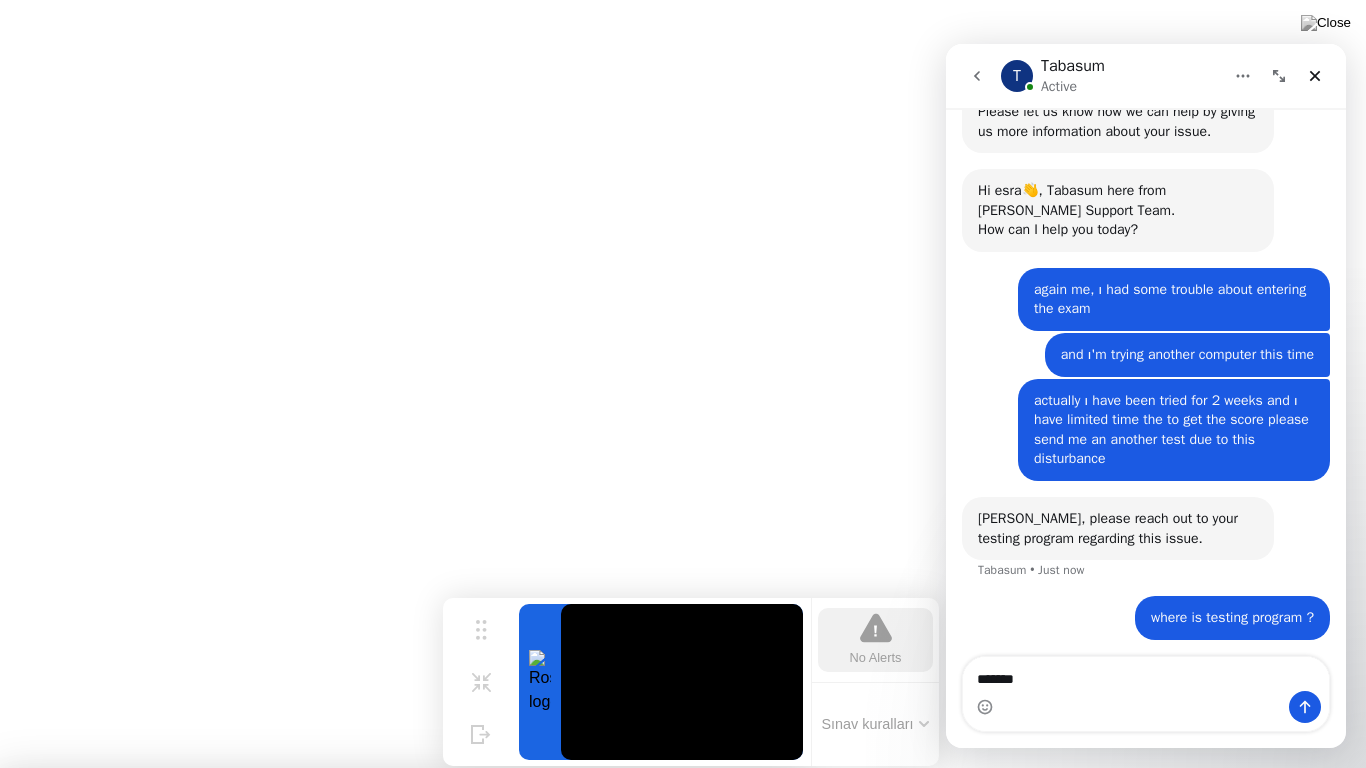 type on "********" 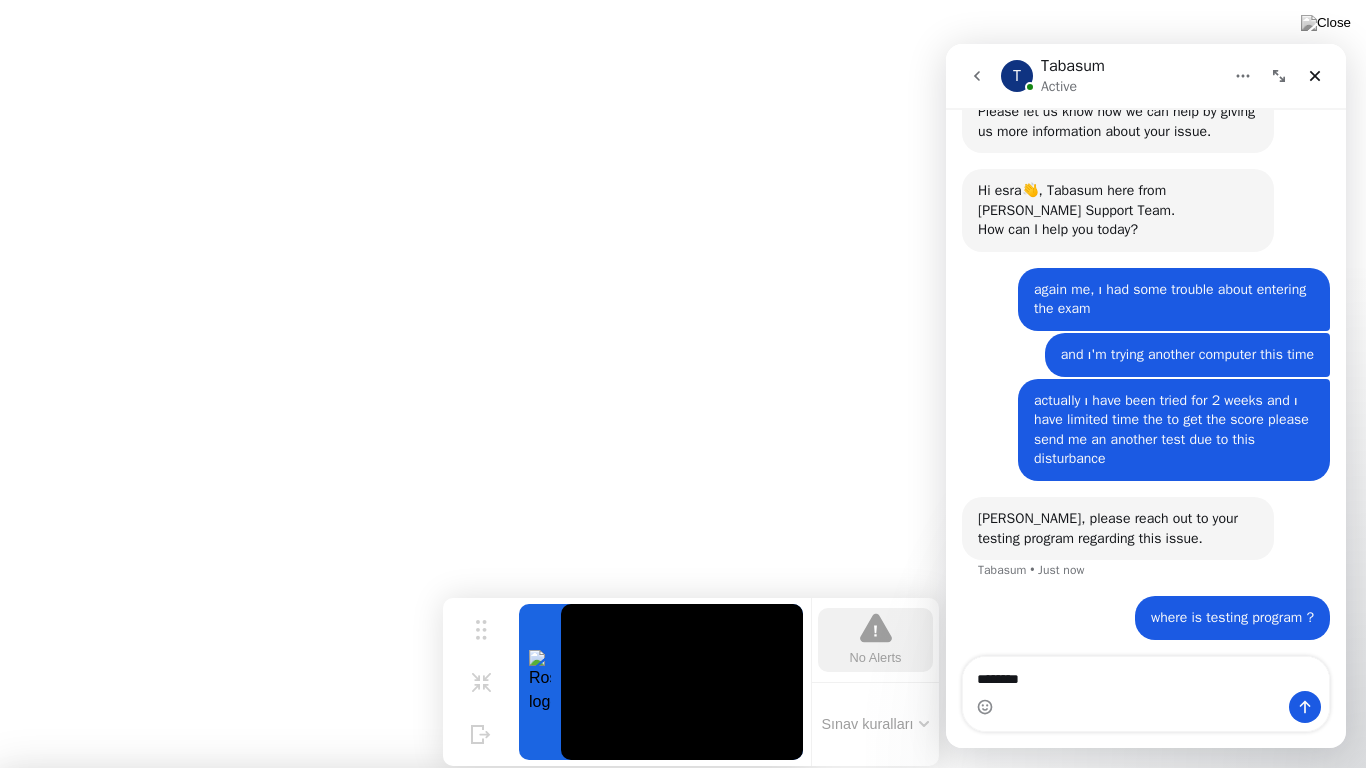 type 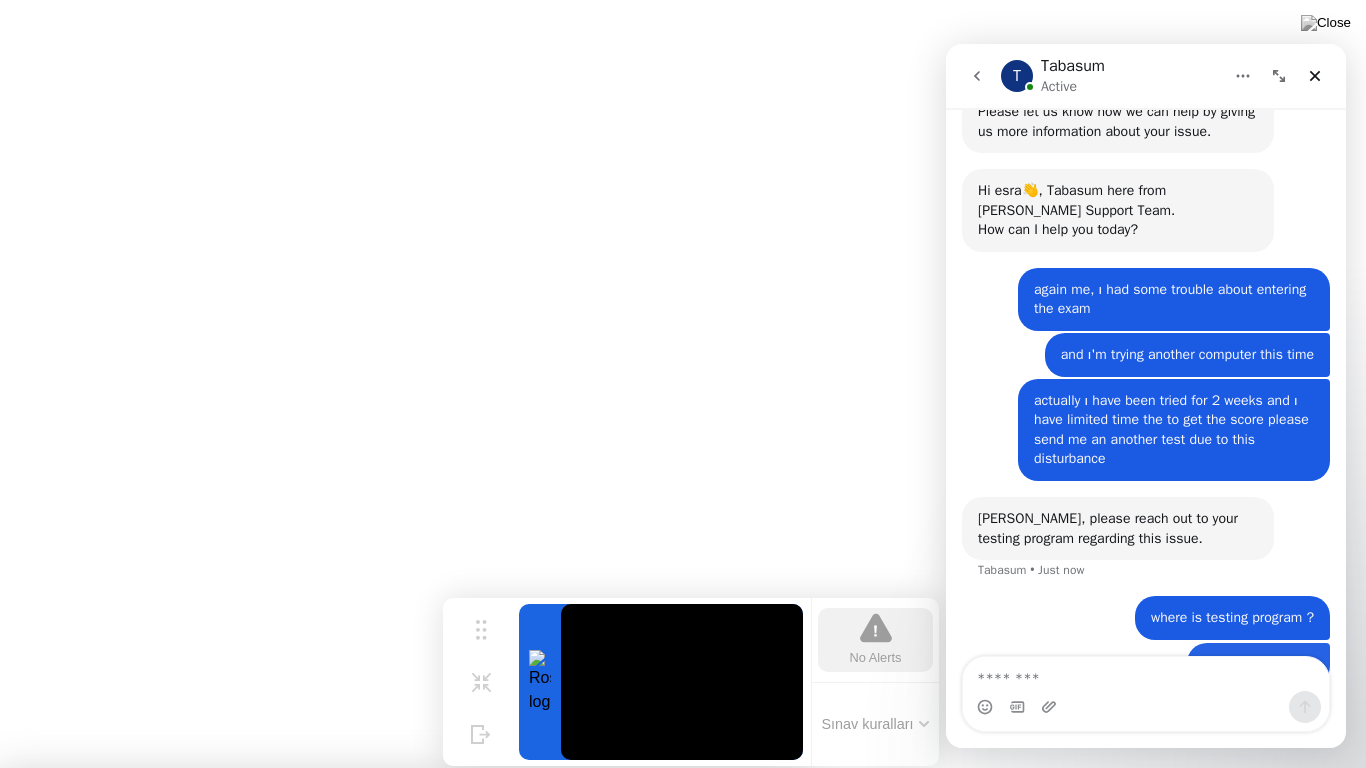 scroll, scrollTop: 1108, scrollLeft: 0, axis: vertical 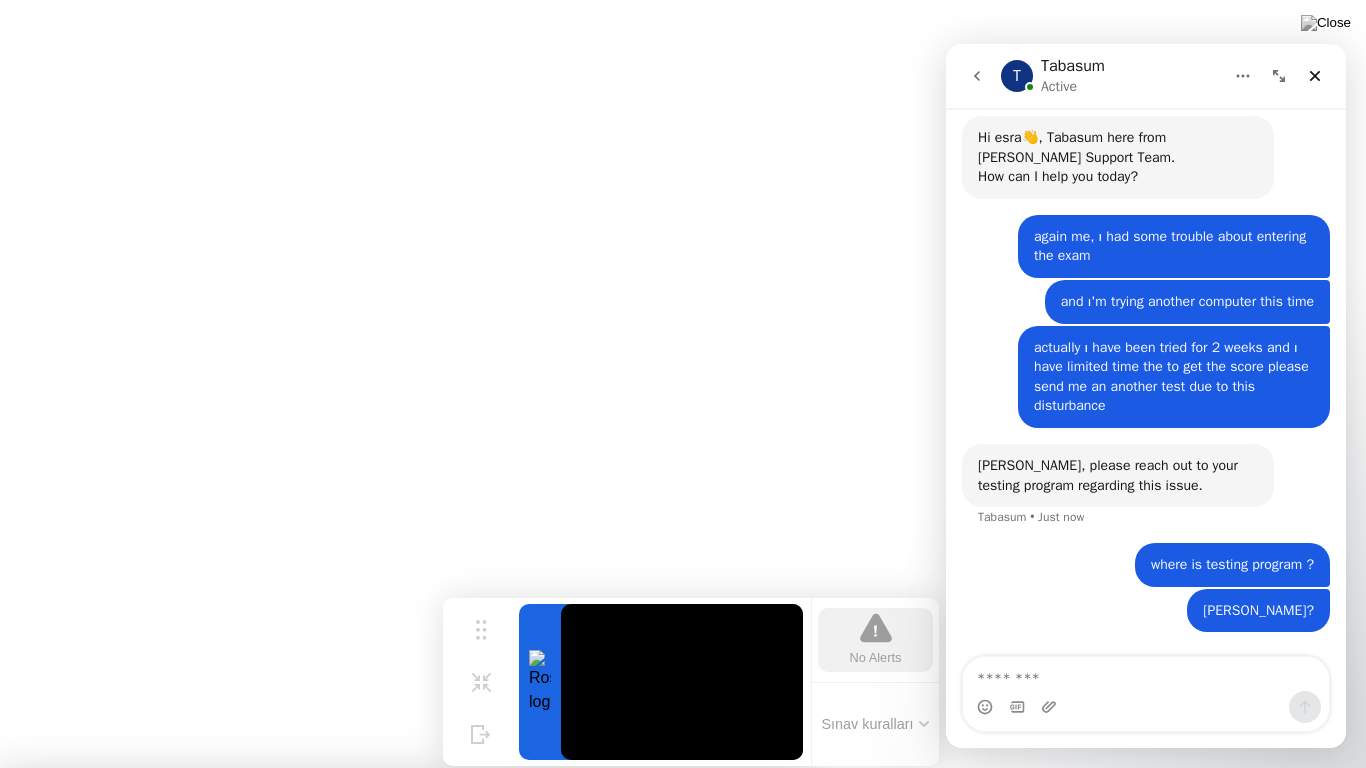 click on "T Tabasum Active" at bounding box center (1146, 76) 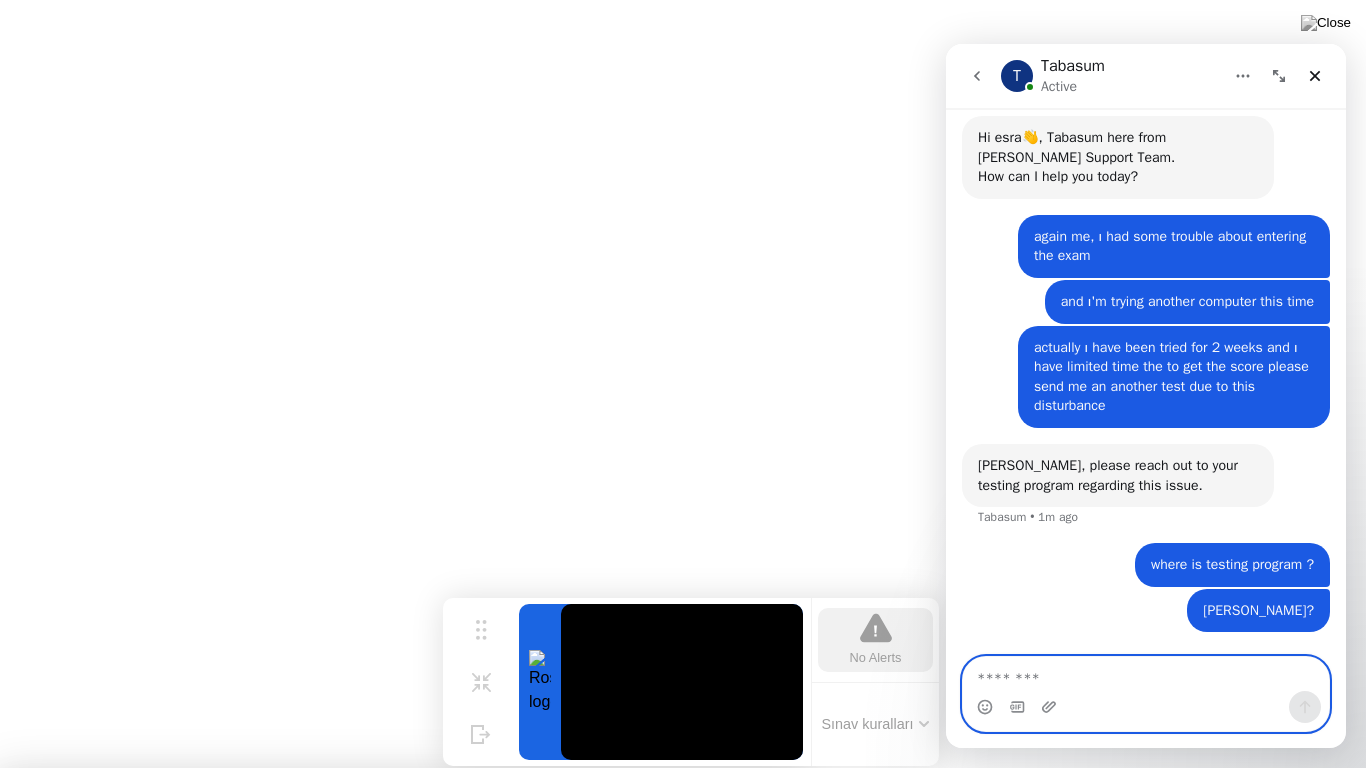 click at bounding box center [1146, 674] 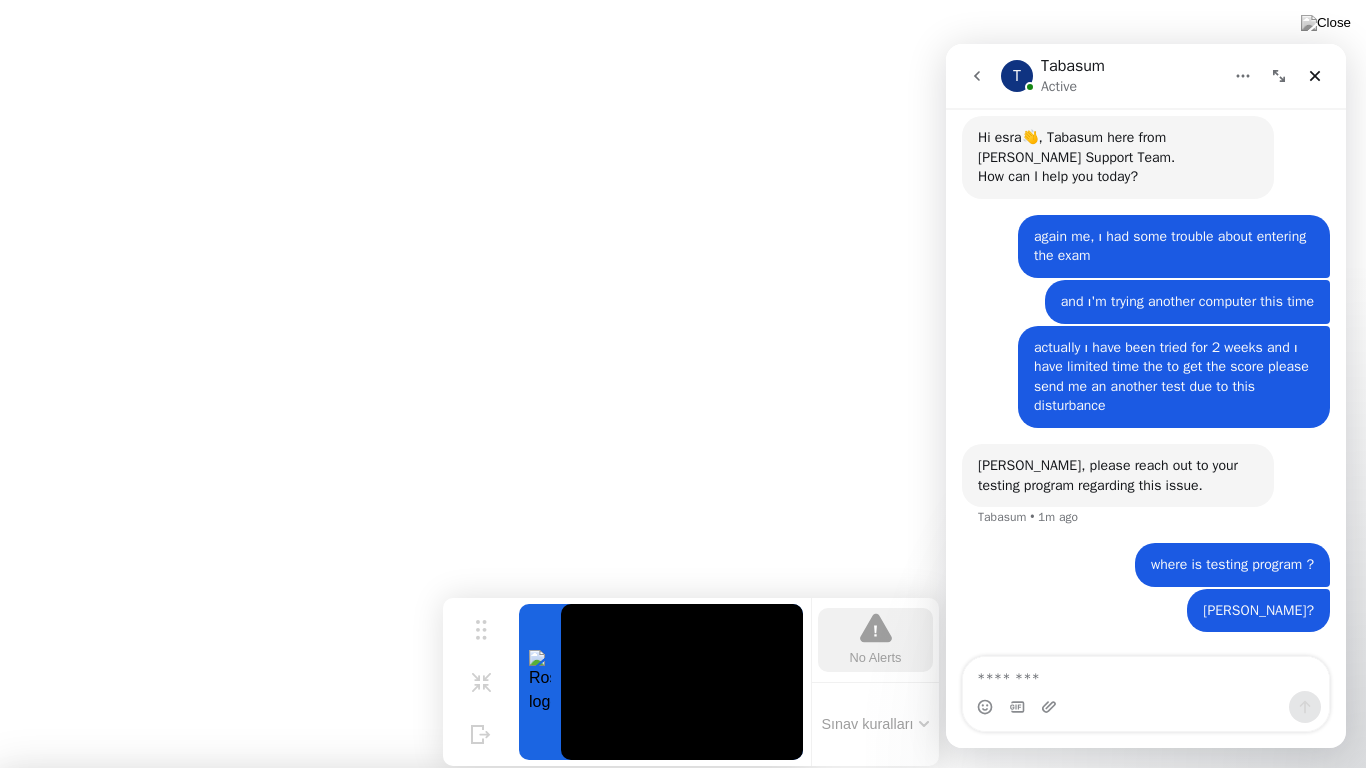 click on "[PERSON_NAME], please reach out to your testing program regarding this issue.  [GEOGRAPHIC_DATA]    •   1m ago" at bounding box center (1118, 475) 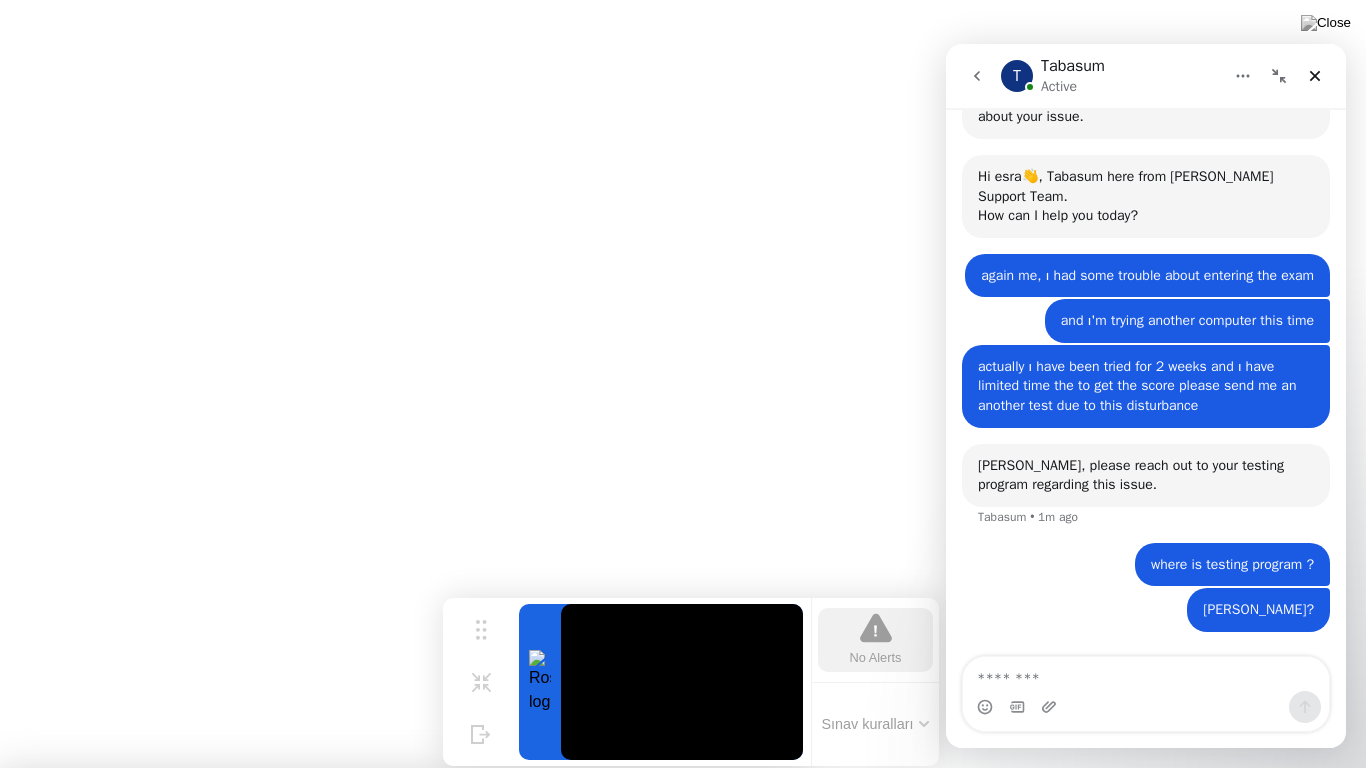 scroll, scrollTop: 867, scrollLeft: 0, axis: vertical 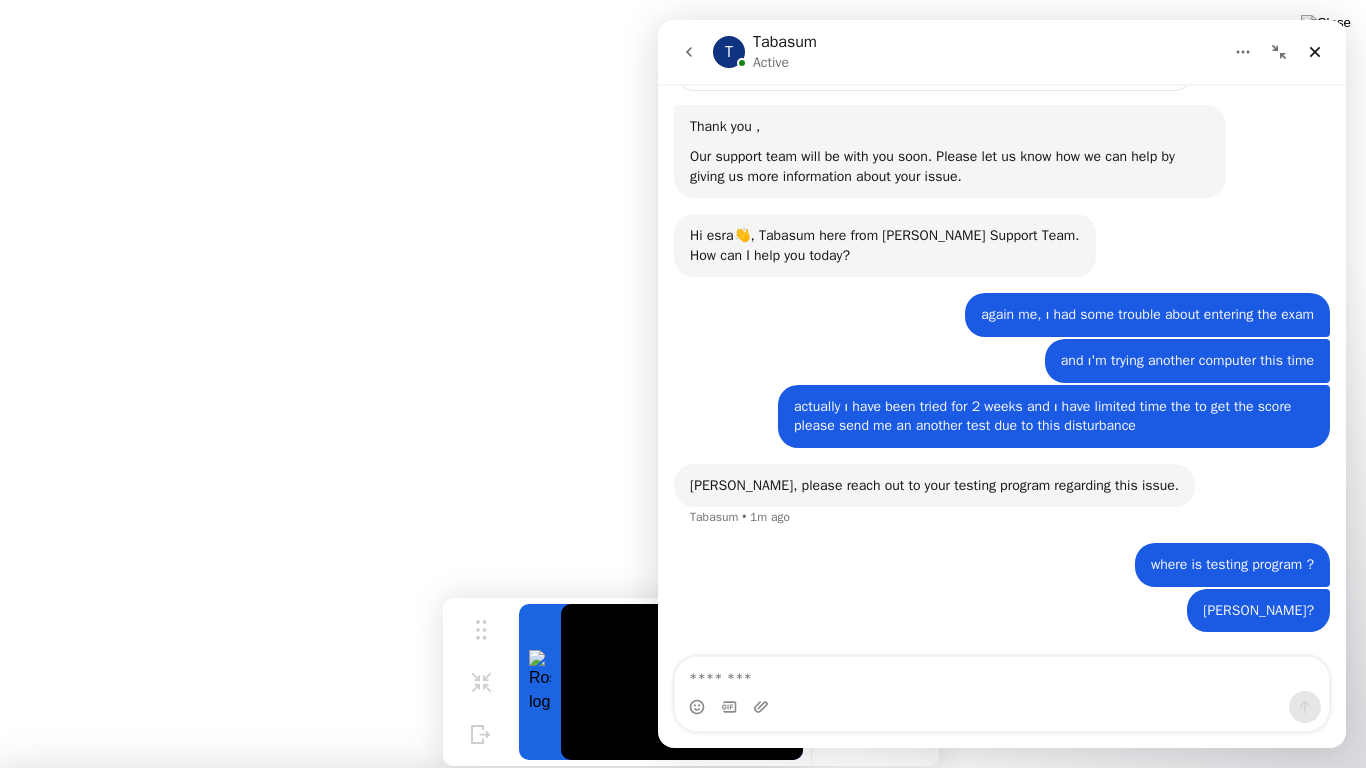 drag, startPoint x: 1272, startPoint y: 39, endPoint x: 1290, endPoint y: 61, distance: 28.42534 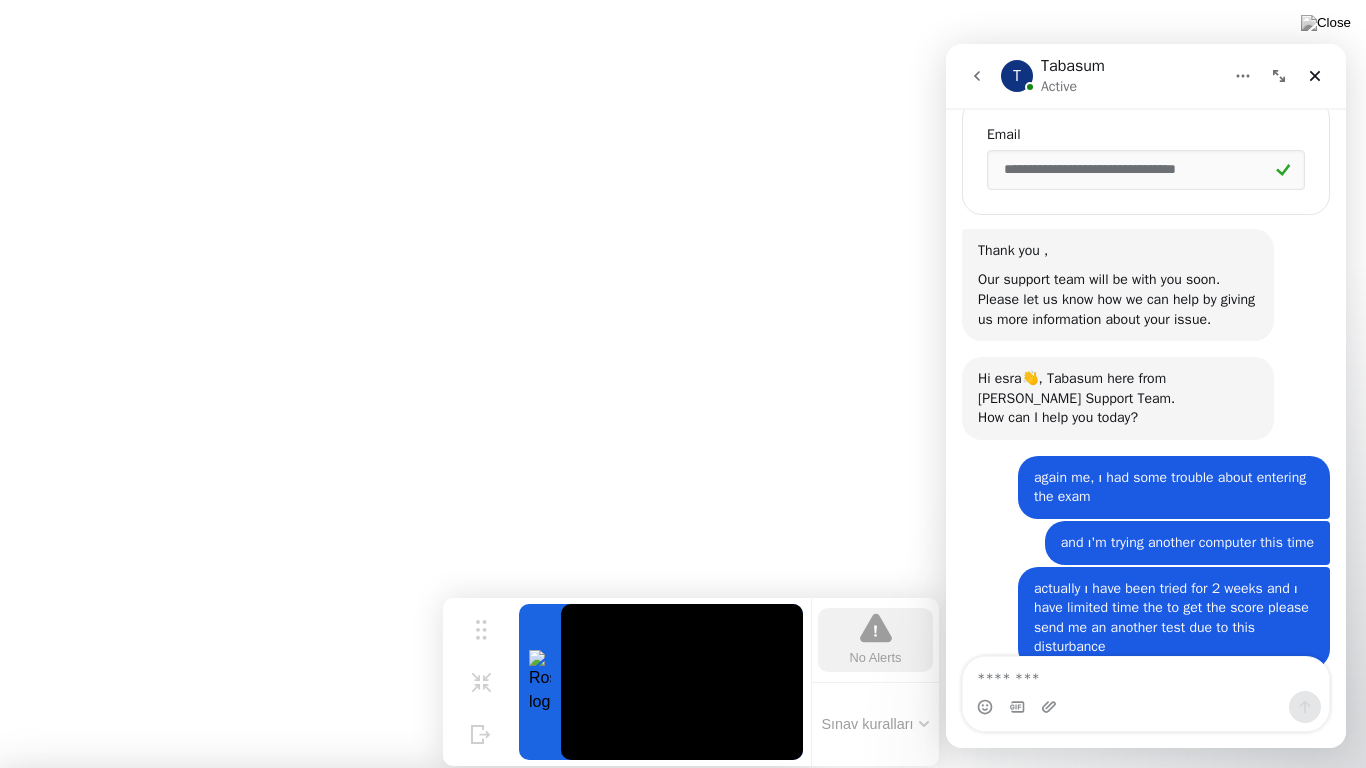 scroll, scrollTop: 1108, scrollLeft: 0, axis: vertical 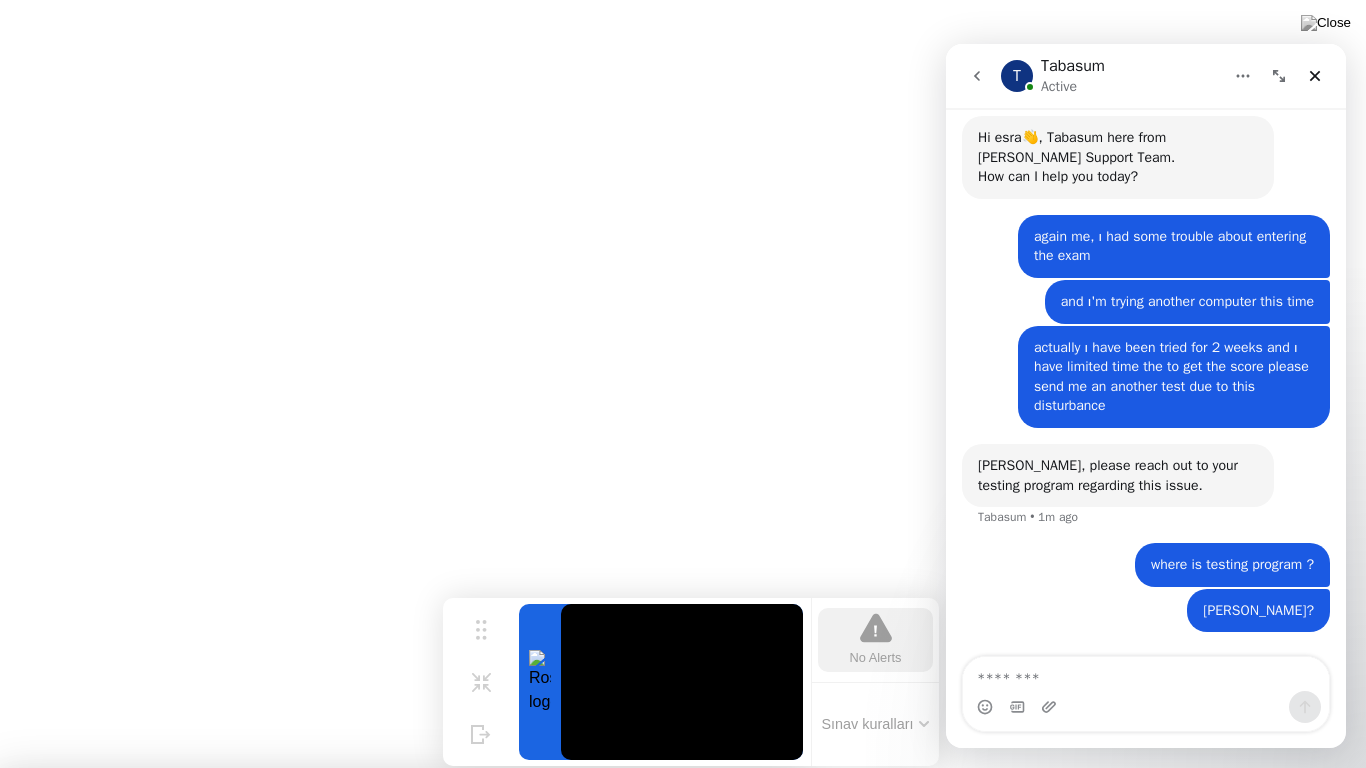 click 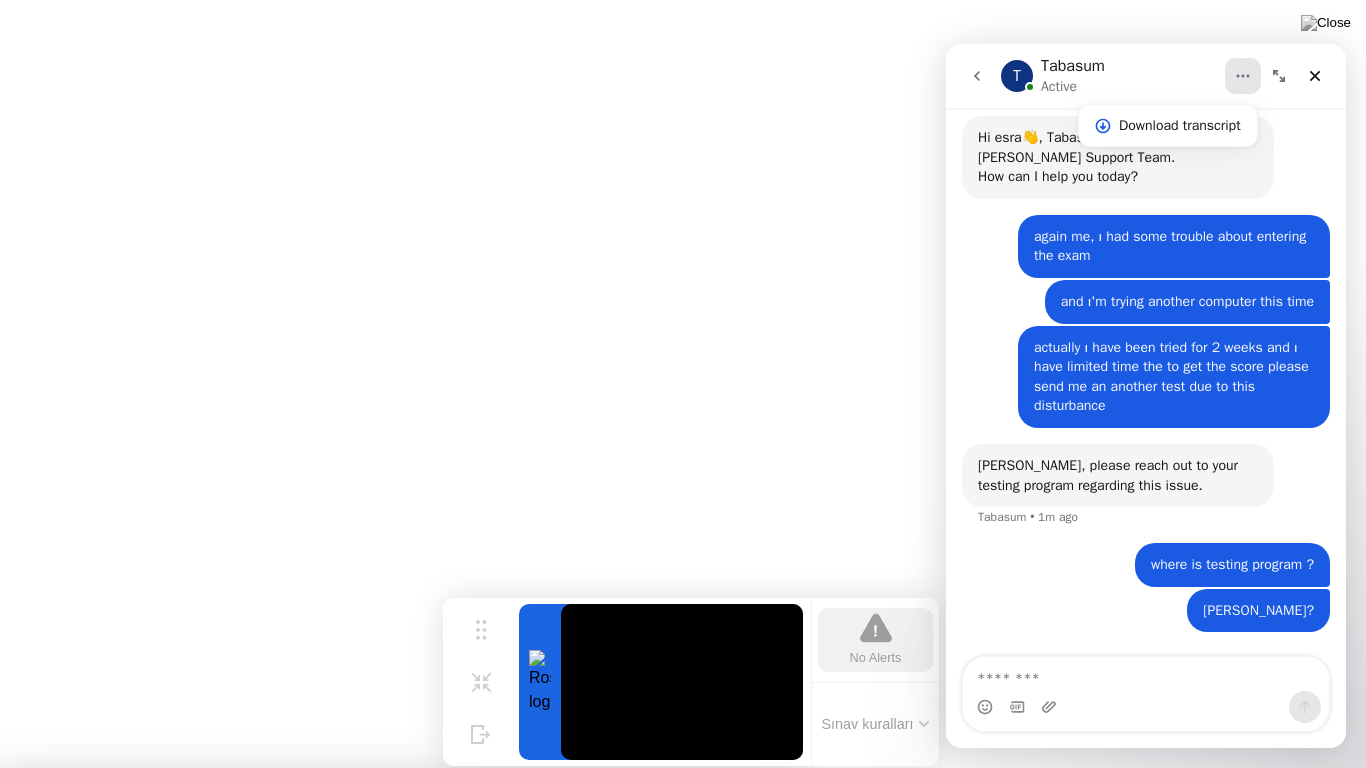 click at bounding box center [683, 1658] 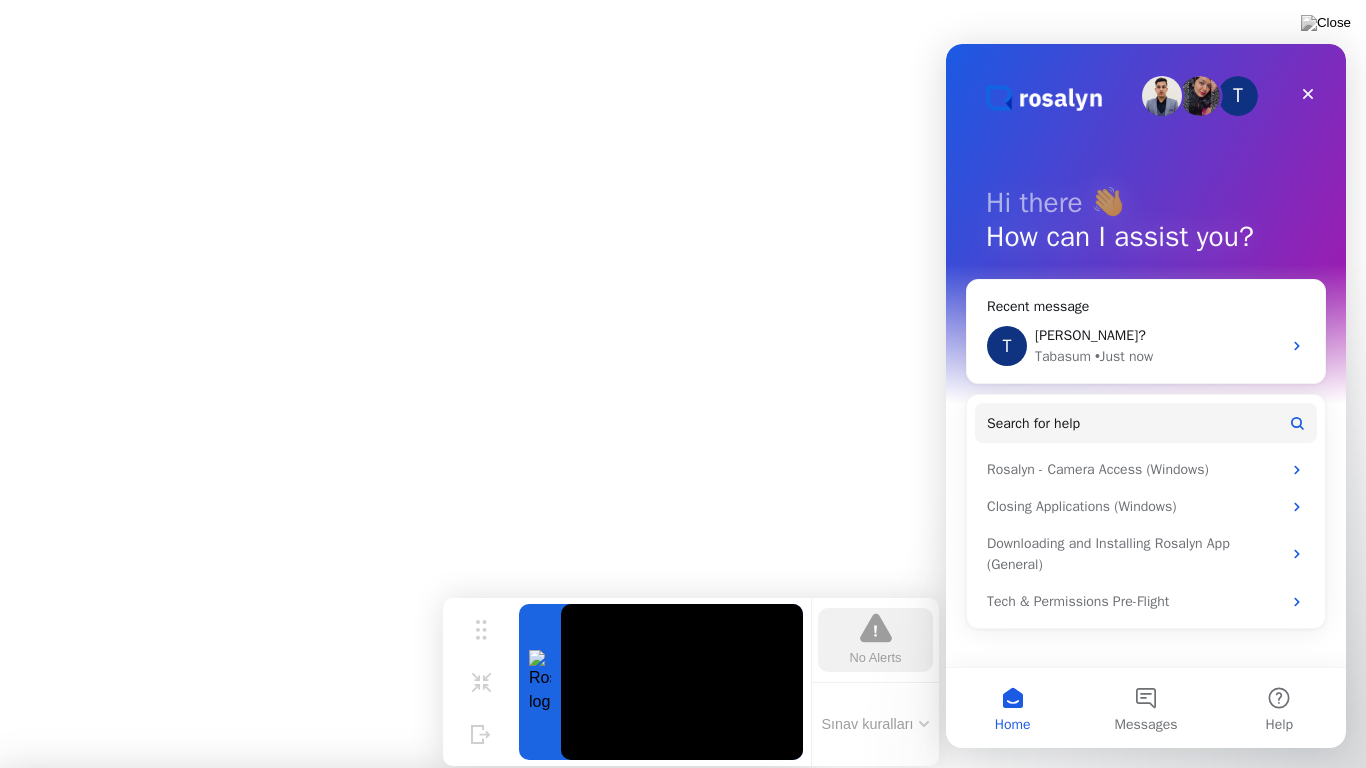 scroll, scrollTop: 0, scrollLeft: 0, axis: both 